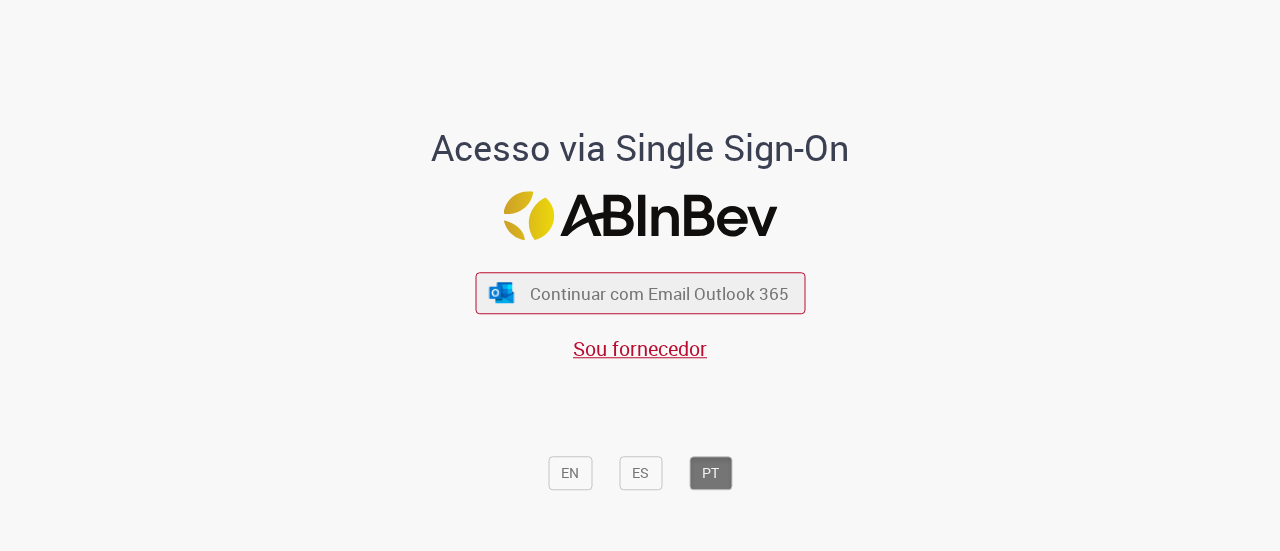 scroll, scrollTop: 0, scrollLeft: 0, axis: both 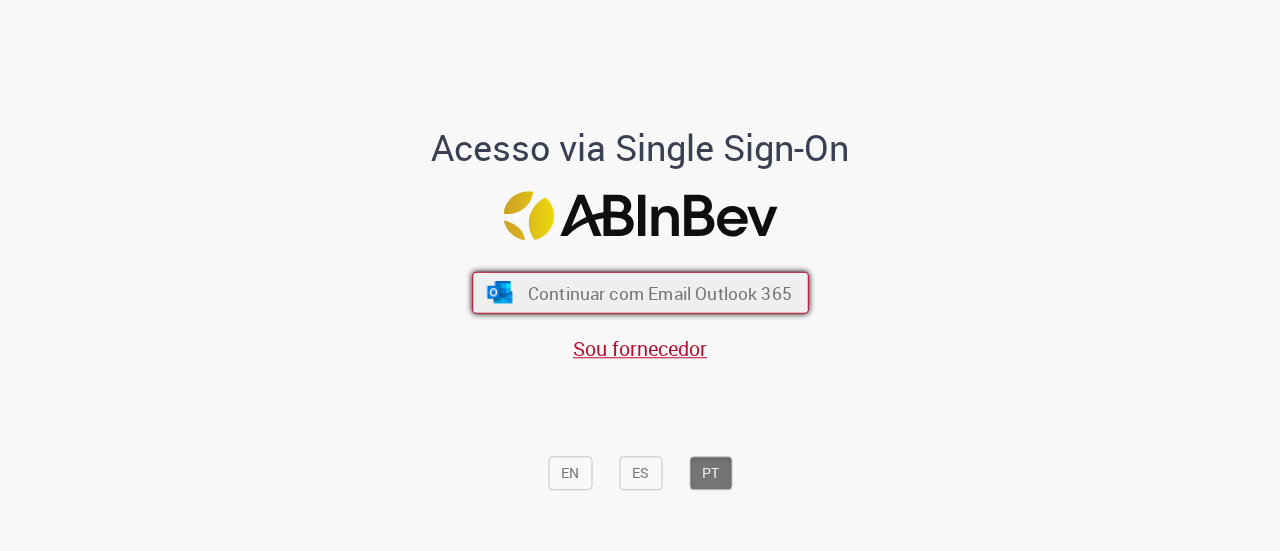 click on "Continuar com Email Outlook 365" at bounding box center [659, 292] 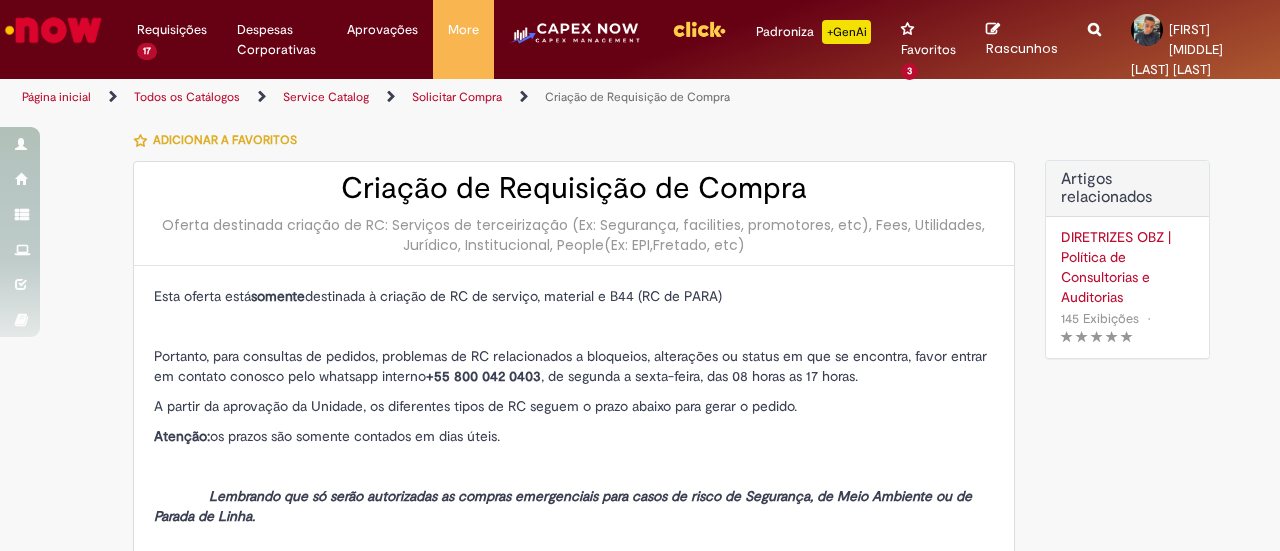 scroll, scrollTop: 0, scrollLeft: 0, axis: both 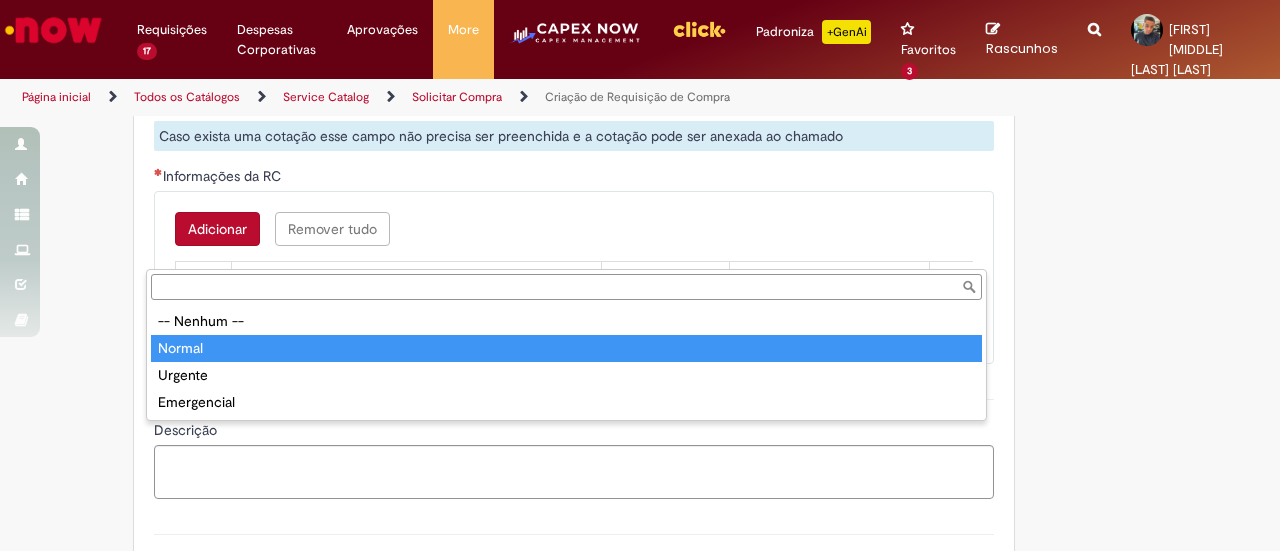 type on "******" 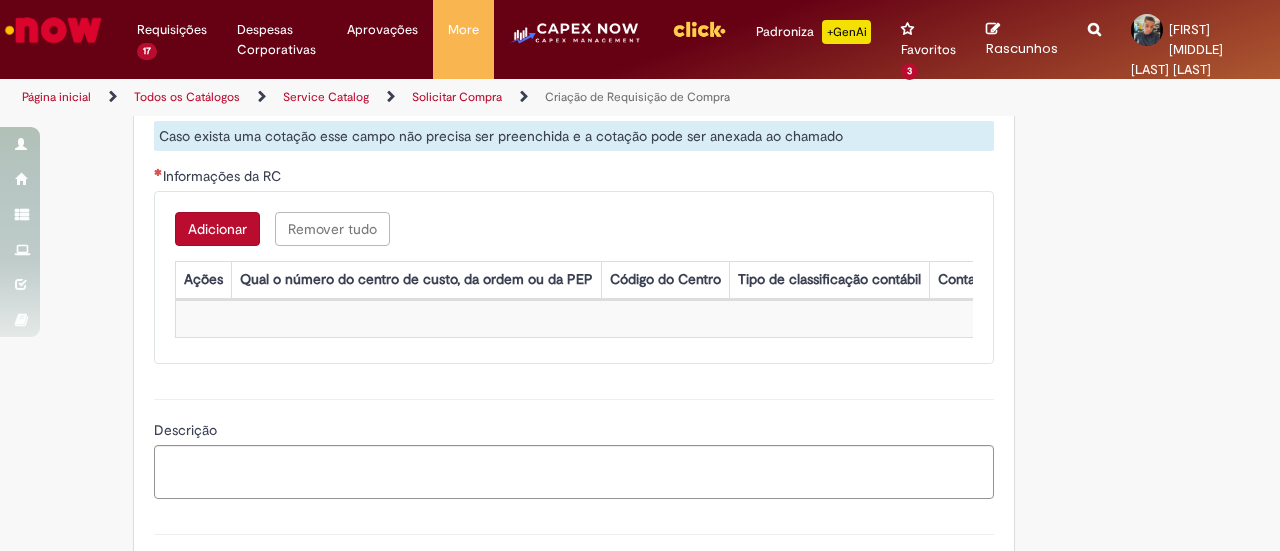 click on "Informações de Formulário" at bounding box center [574, -206] 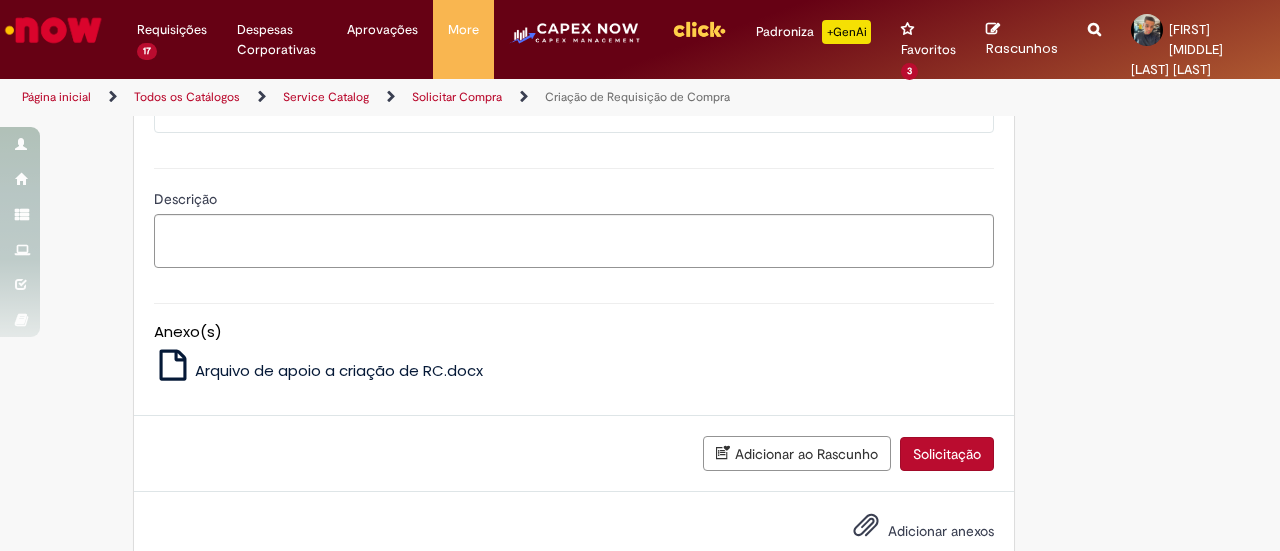 scroll, scrollTop: 1800, scrollLeft: 0, axis: vertical 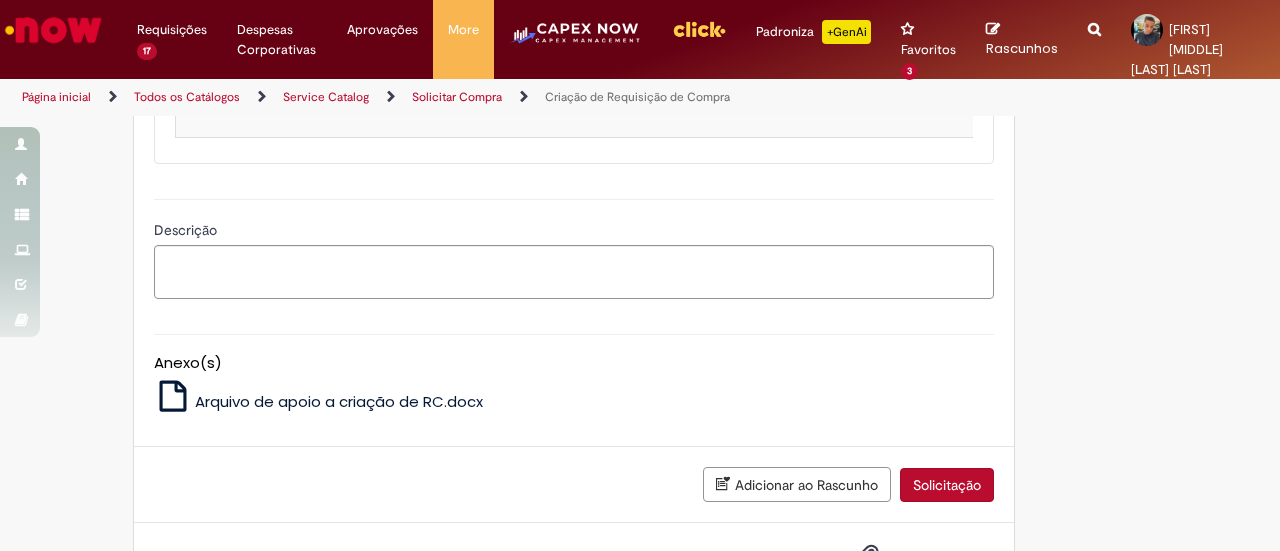 type on "**********" 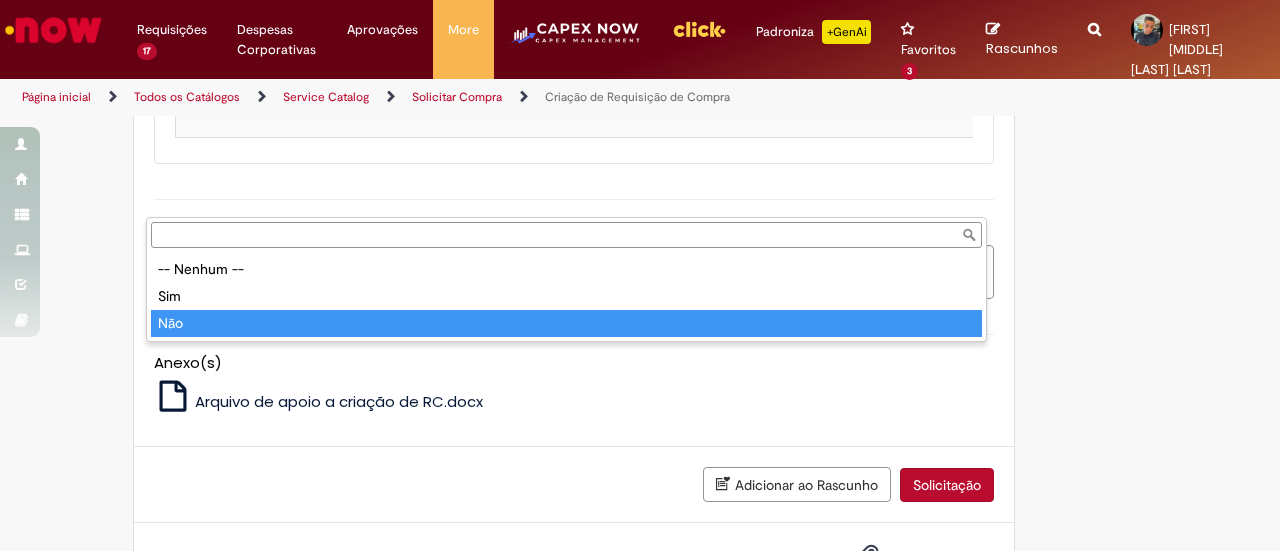 type on "***" 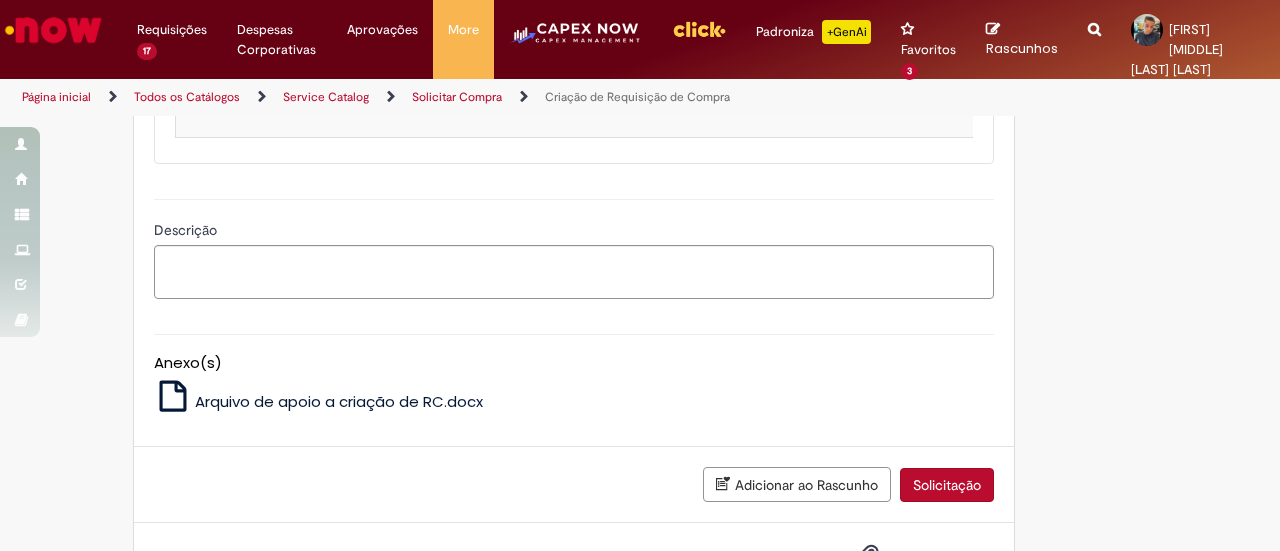 click on "Descrição detalhada do que deseja comprar" at bounding box center [574, -131] 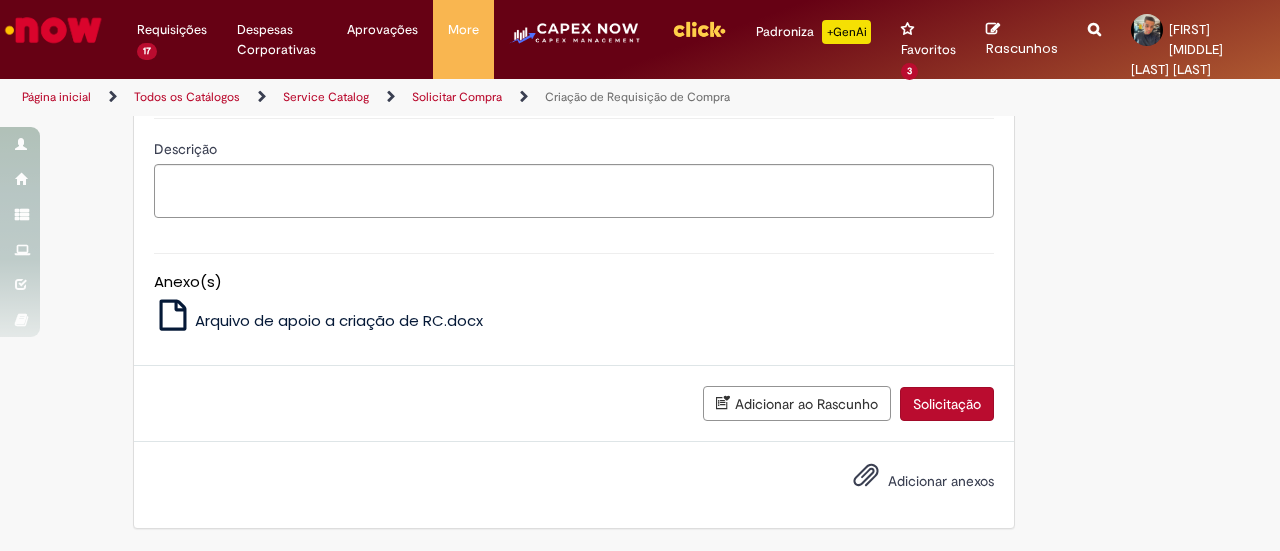 type on "**********" 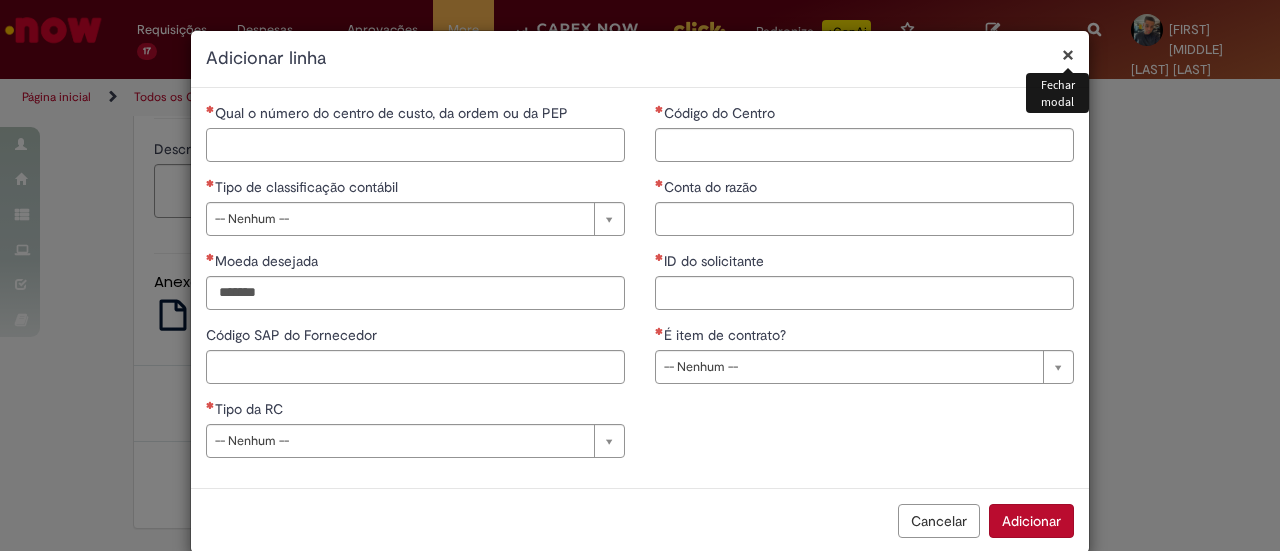 click on "Qual o número do centro de custo, da ordem ou da PEP" at bounding box center [415, 145] 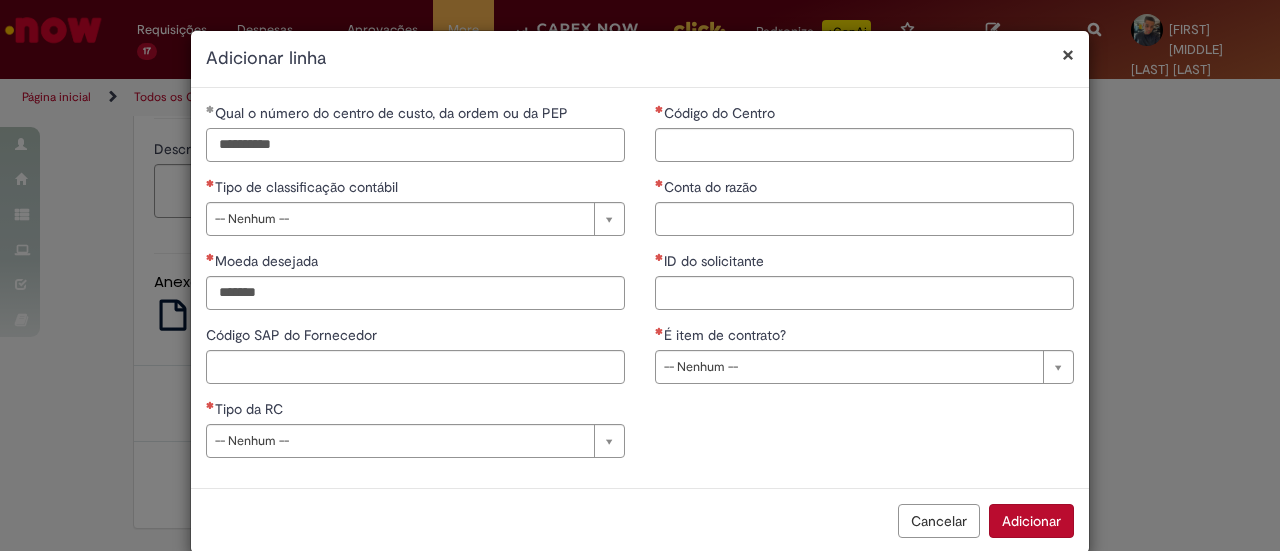 type on "**********" 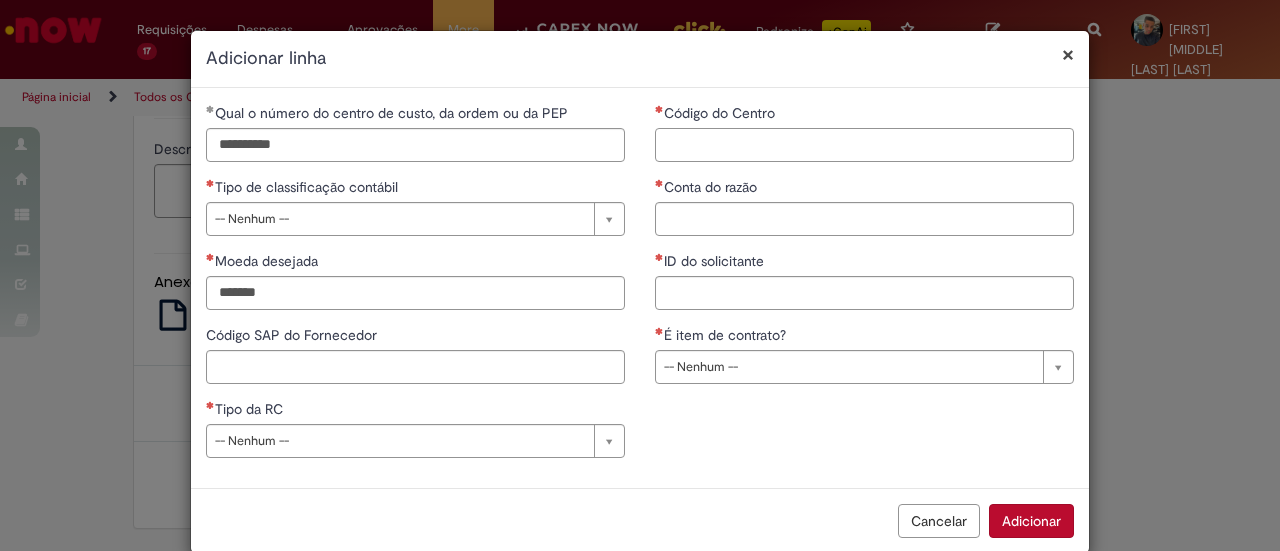 click on "Código do Centro" at bounding box center [864, 145] 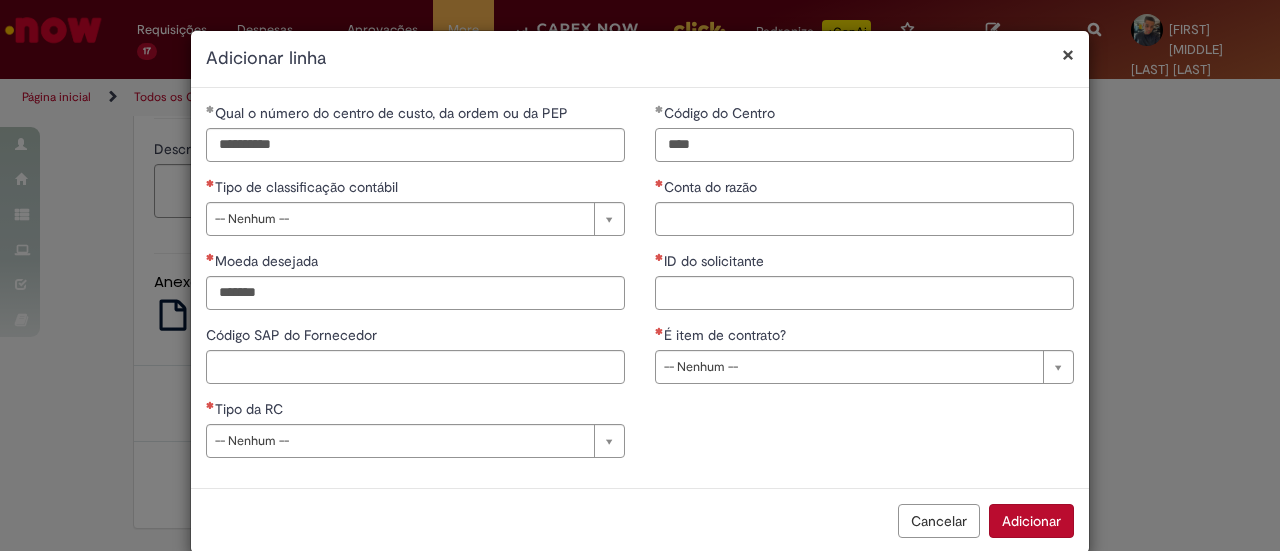 type on "****" 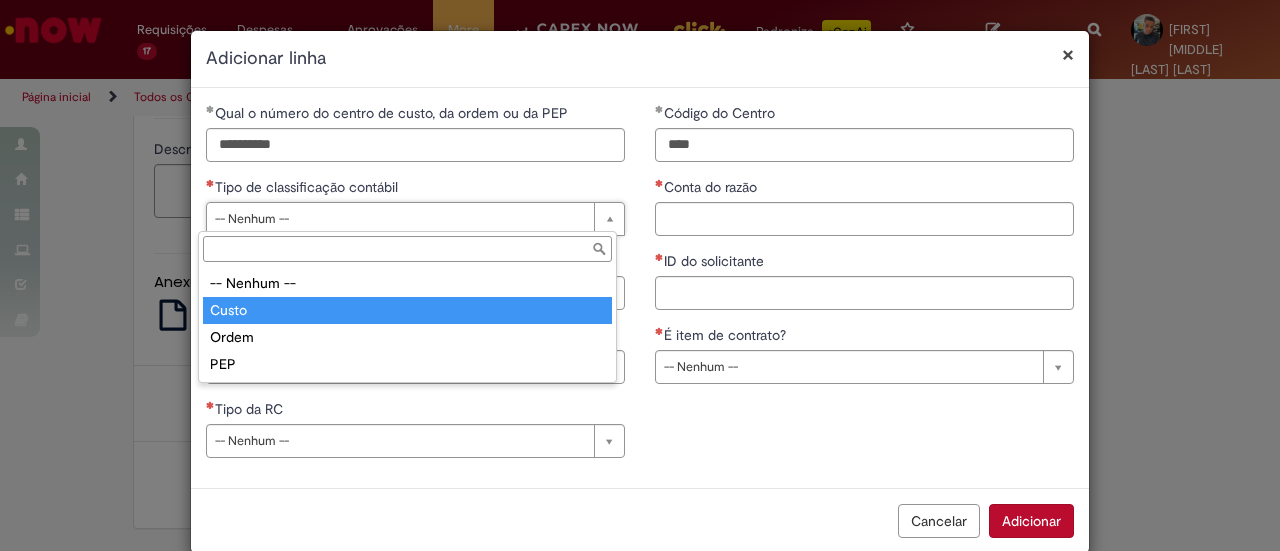 type on "*****" 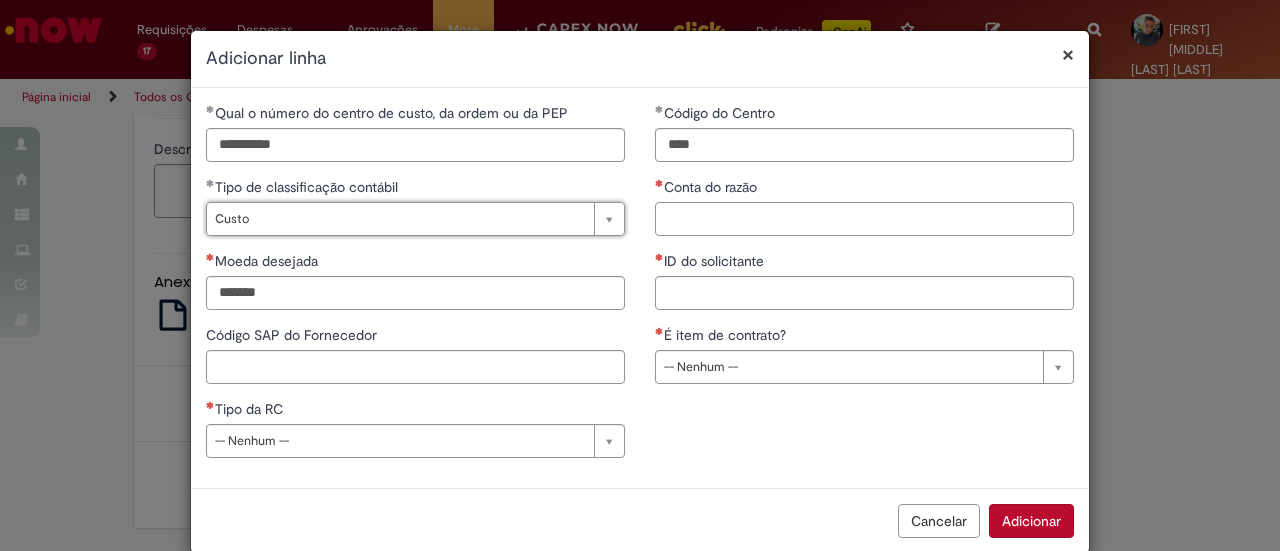 click on "Conta do razão" at bounding box center (864, 219) 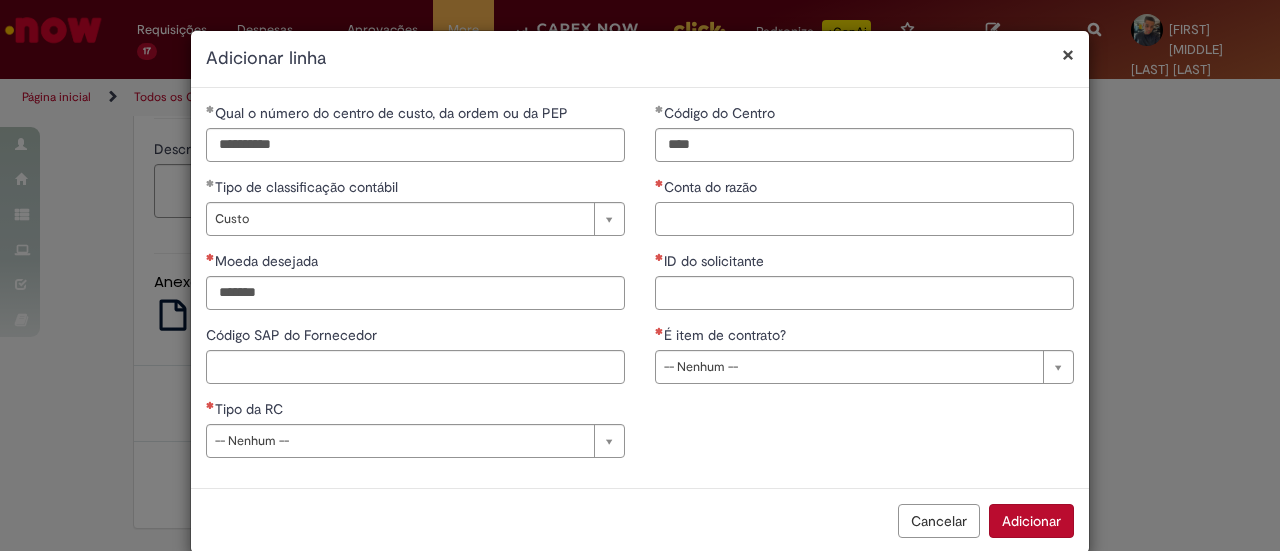 paste on "*******" 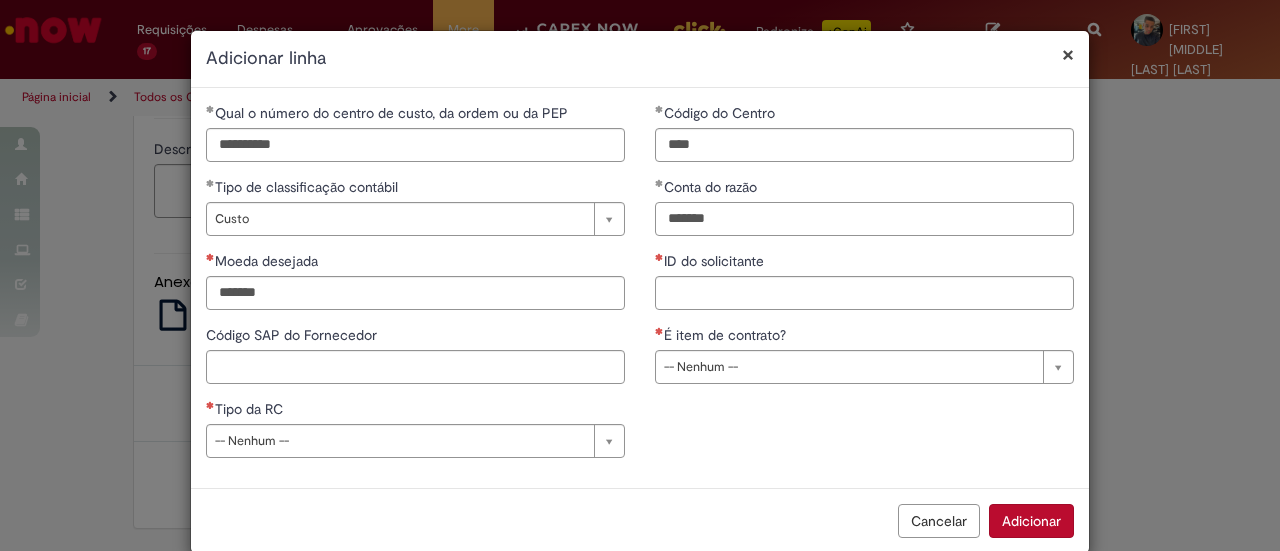 type on "*******" 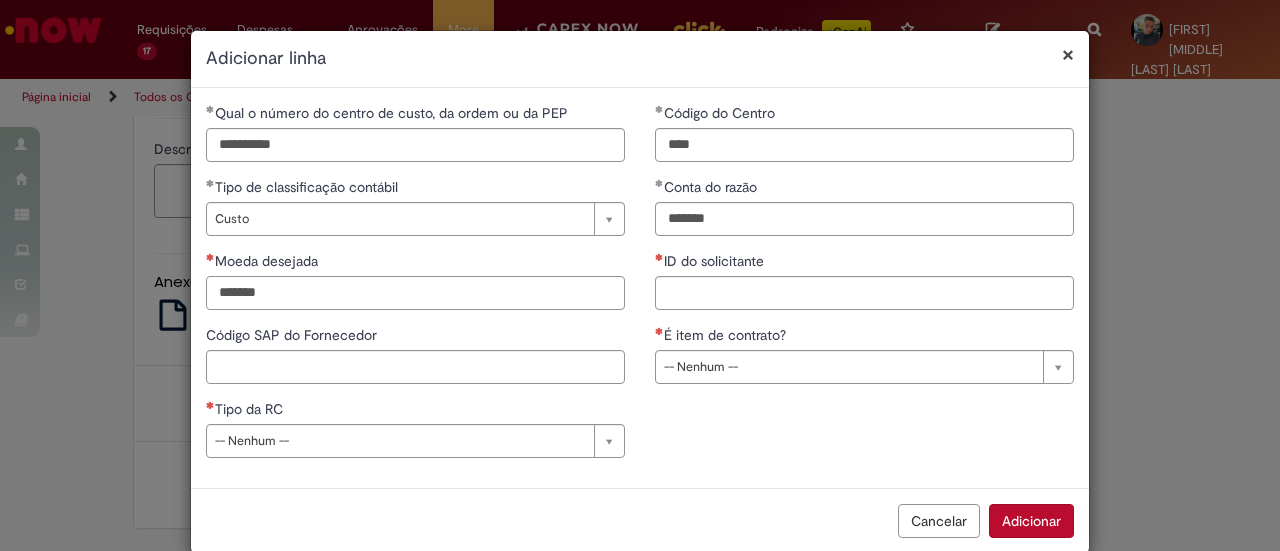 click on "Moeda desejada" at bounding box center [415, 293] 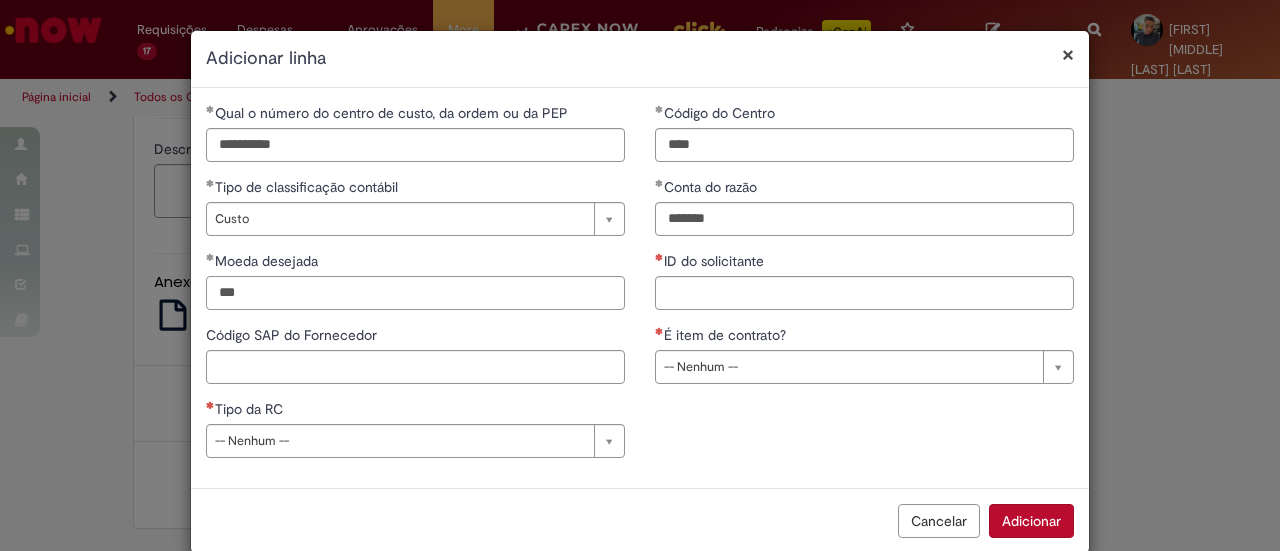 type on "***" 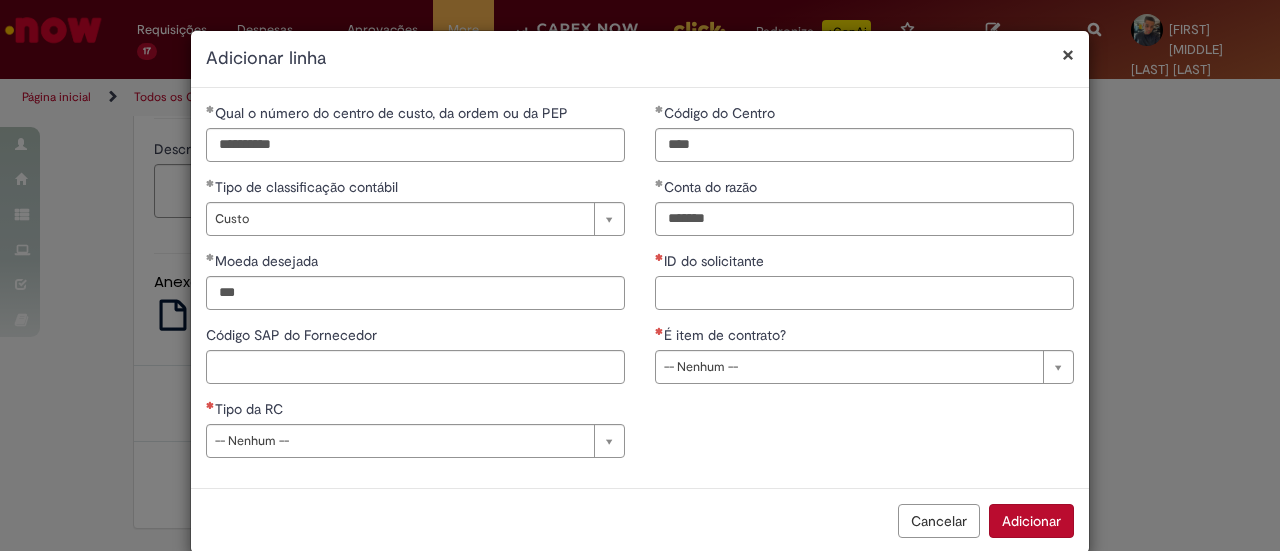 click on "ID do solicitante" at bounding box center [864, 293] 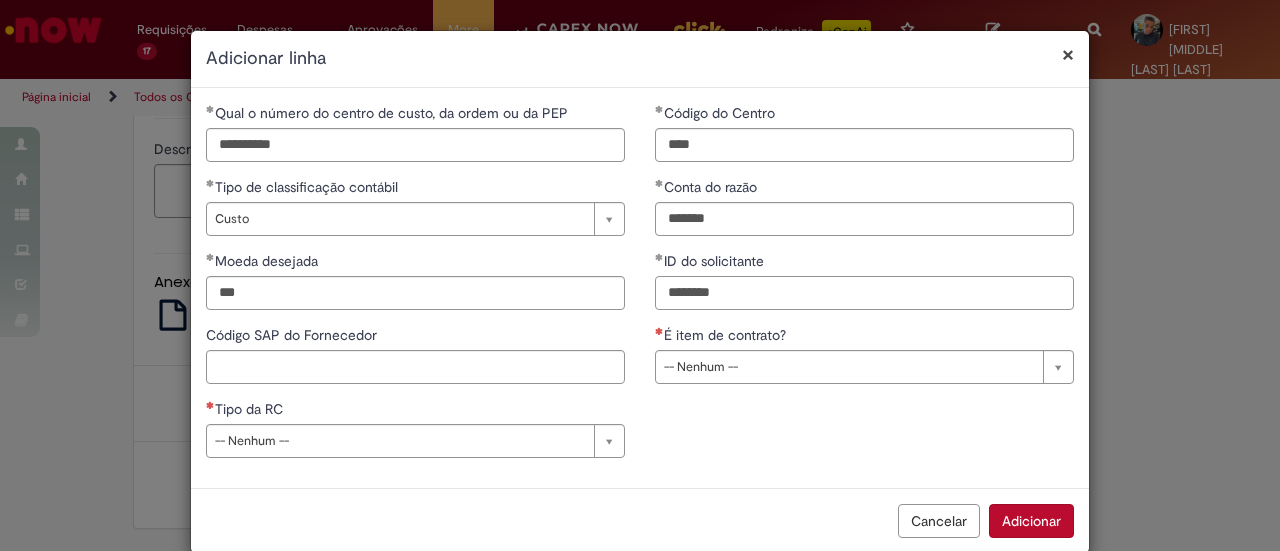 type on "********" 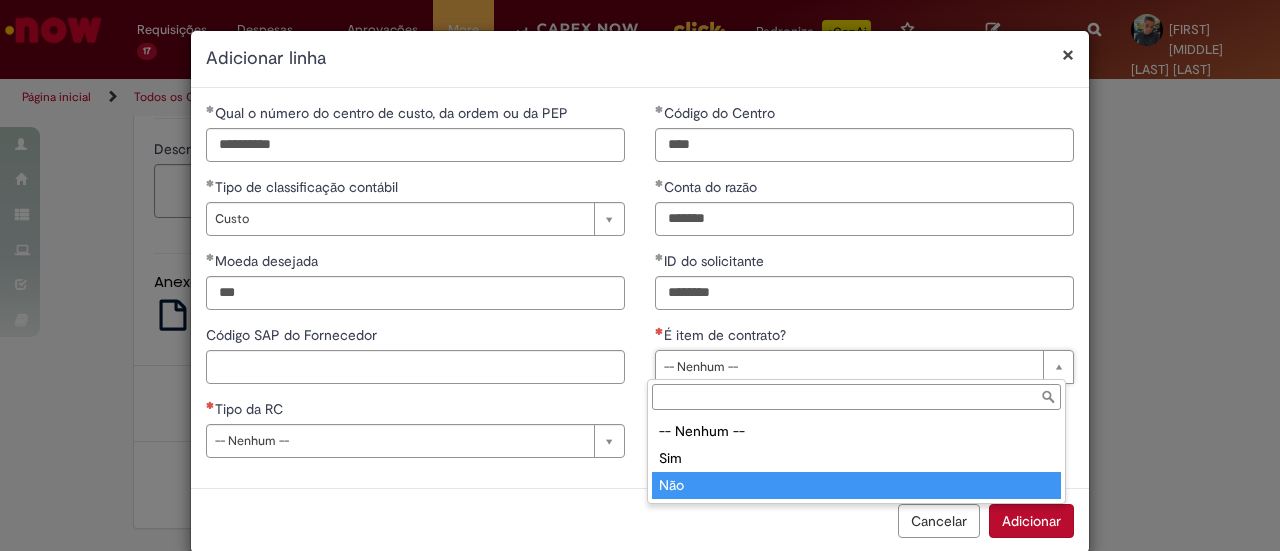 type on "***" 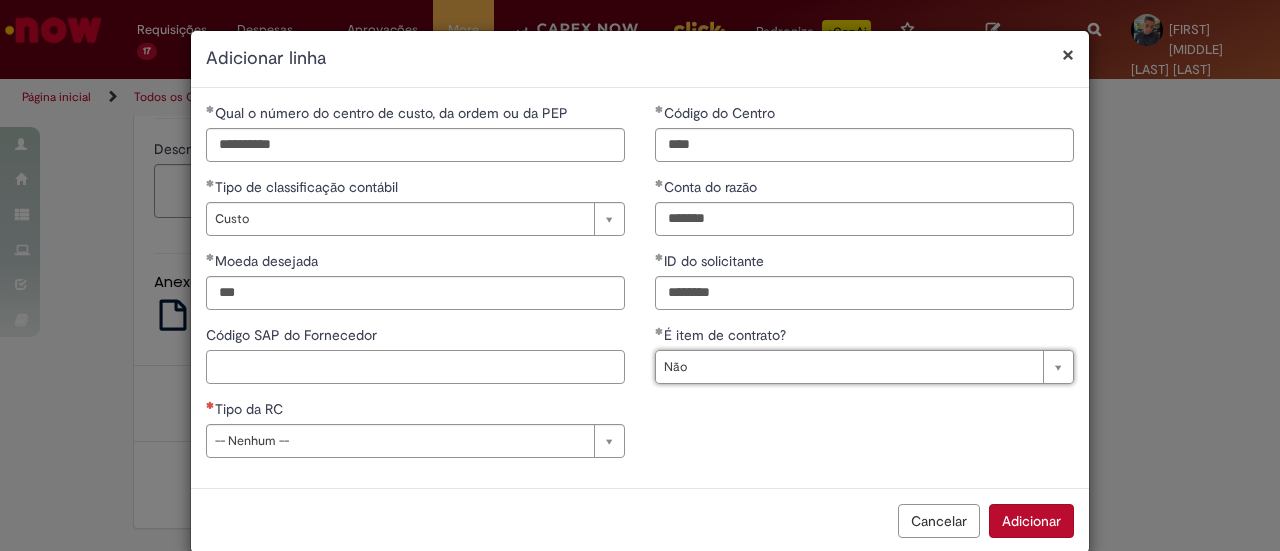 click on "Código SAP do Fornecedor" at bounding box center (415, 367) 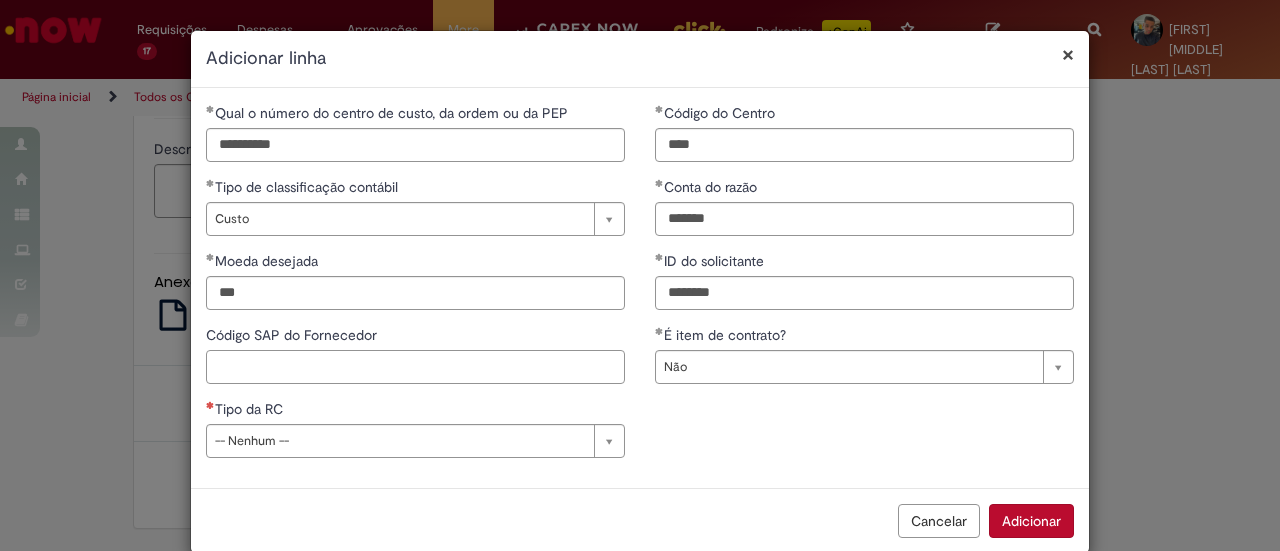 click on "Código SAP do Fornecedor" at bounding box center (415, 367) 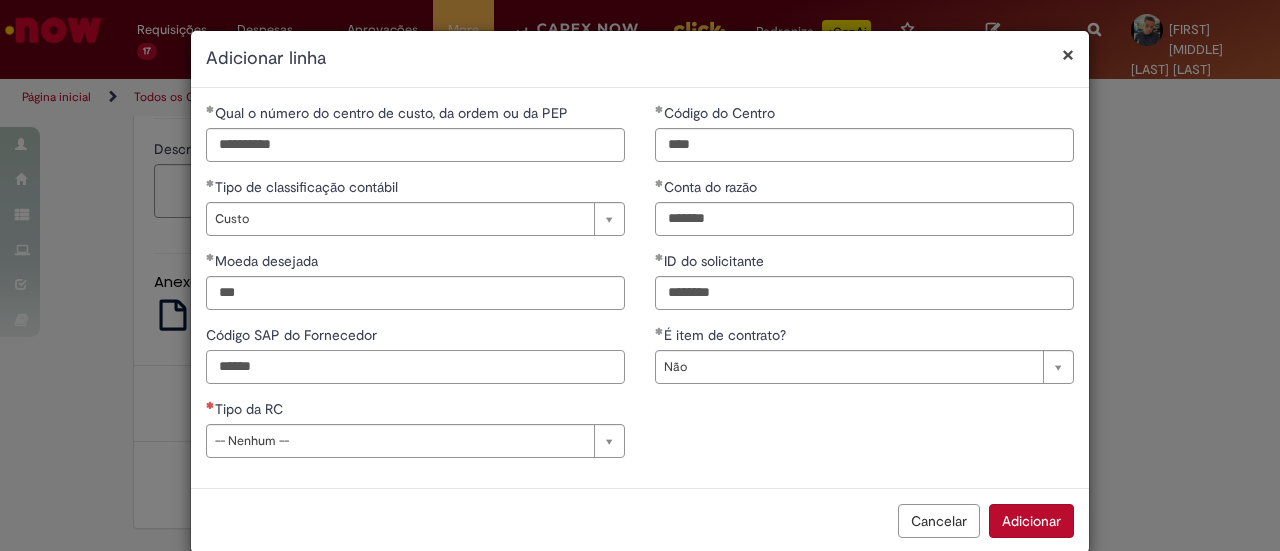 type on "******" 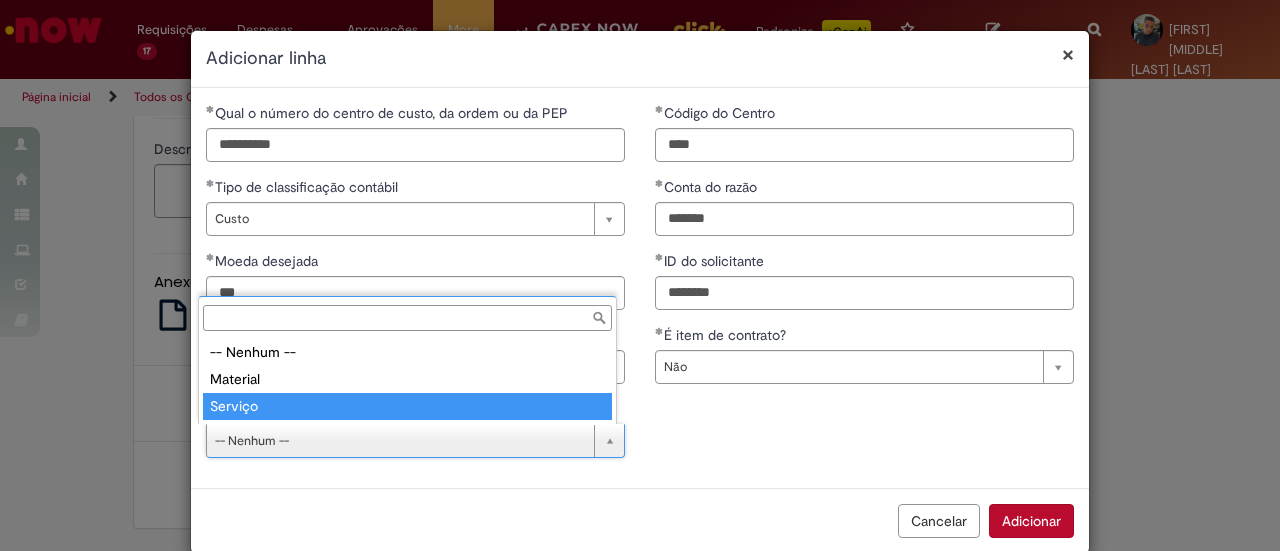 type on "*******" 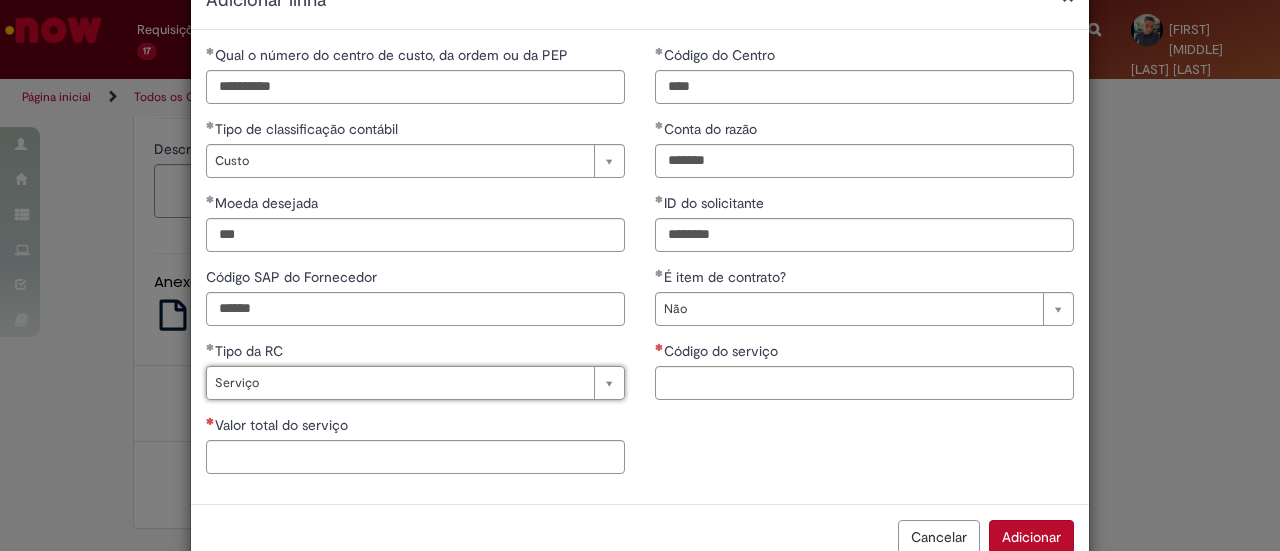 scroll, scrollTop: 100, scrollLeft: 0, axis: vertical 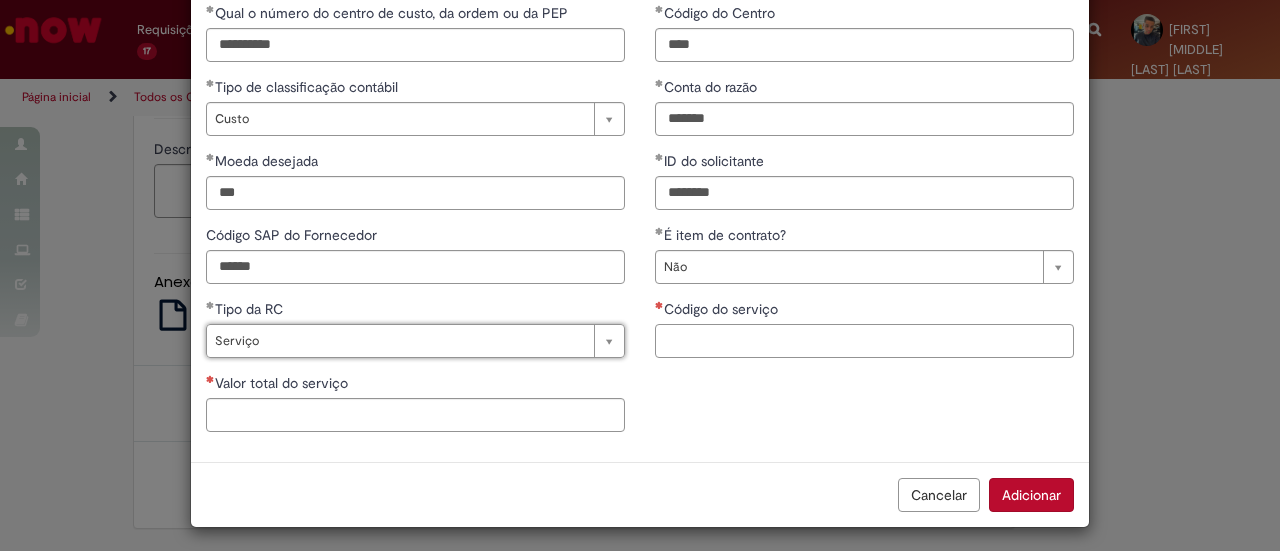click on "Código do serviço" at bounding box center (864, 341) 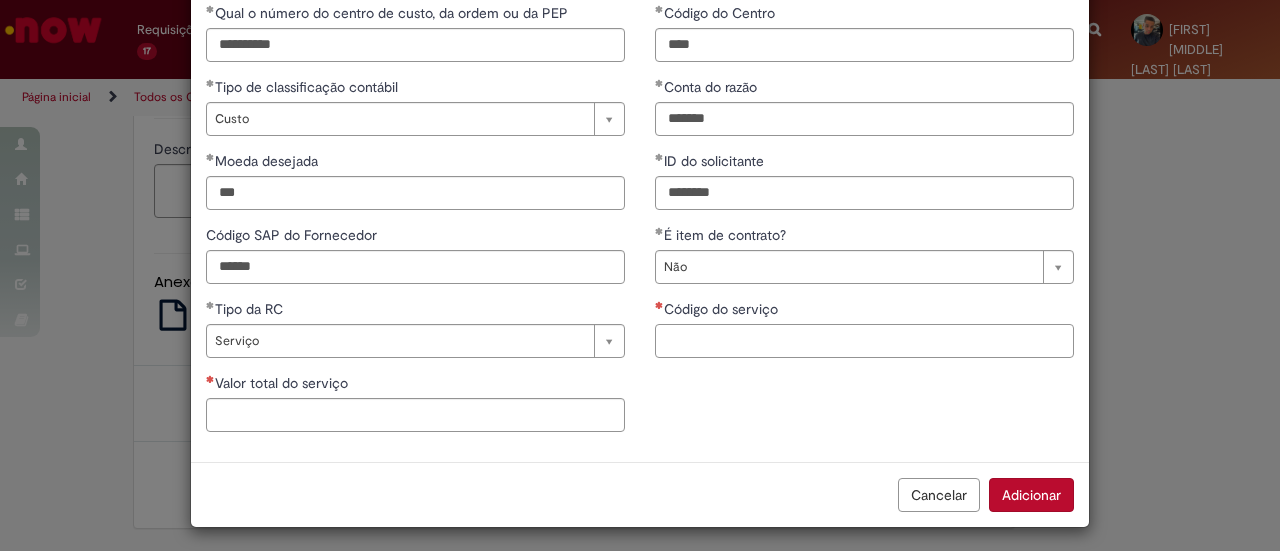 paste on "*******" 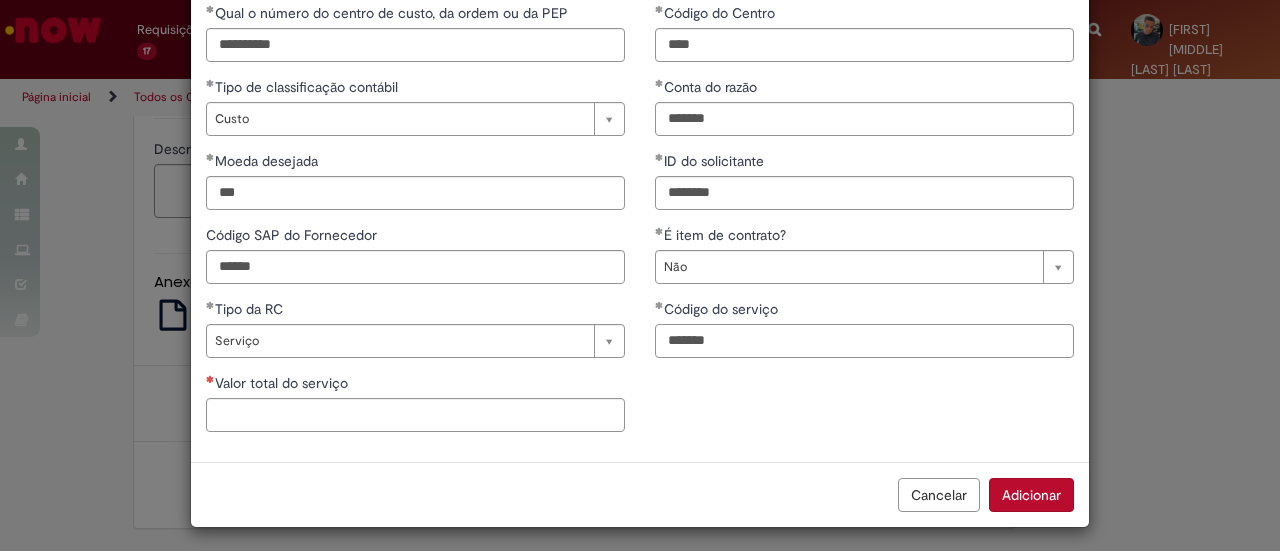type on "*******" 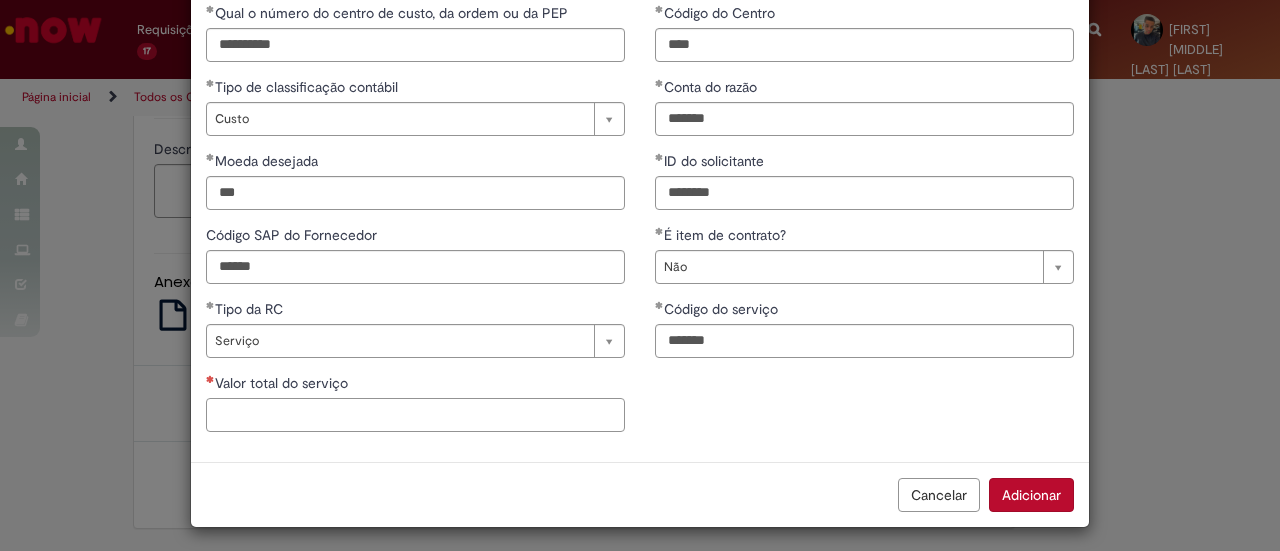 click on "Valor total do serviço" at bounding box center [415, 415] 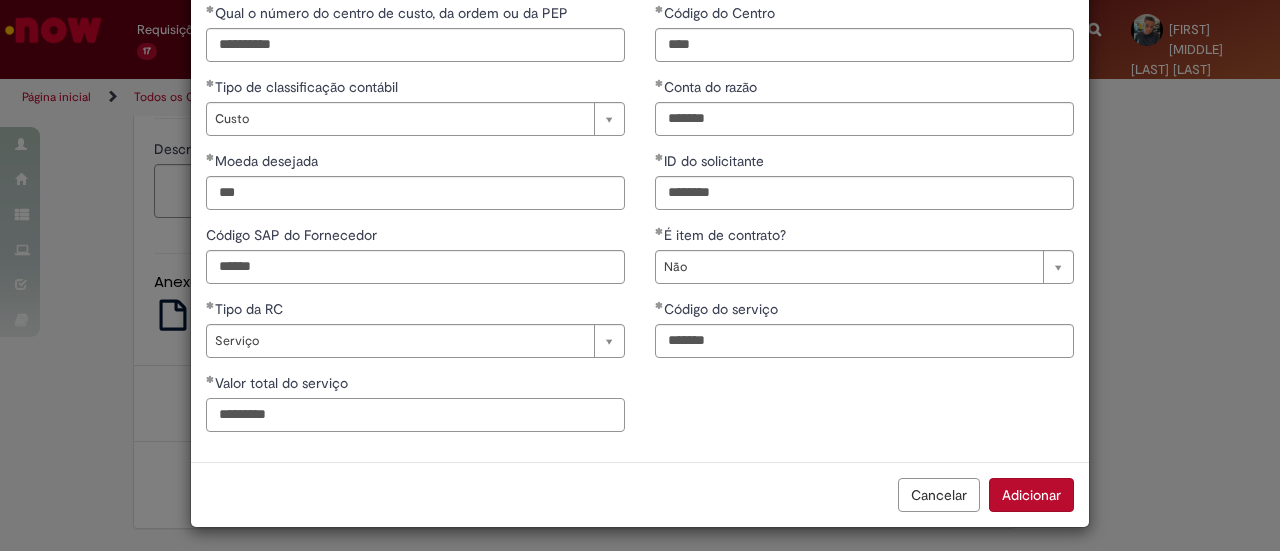 type on "*********" 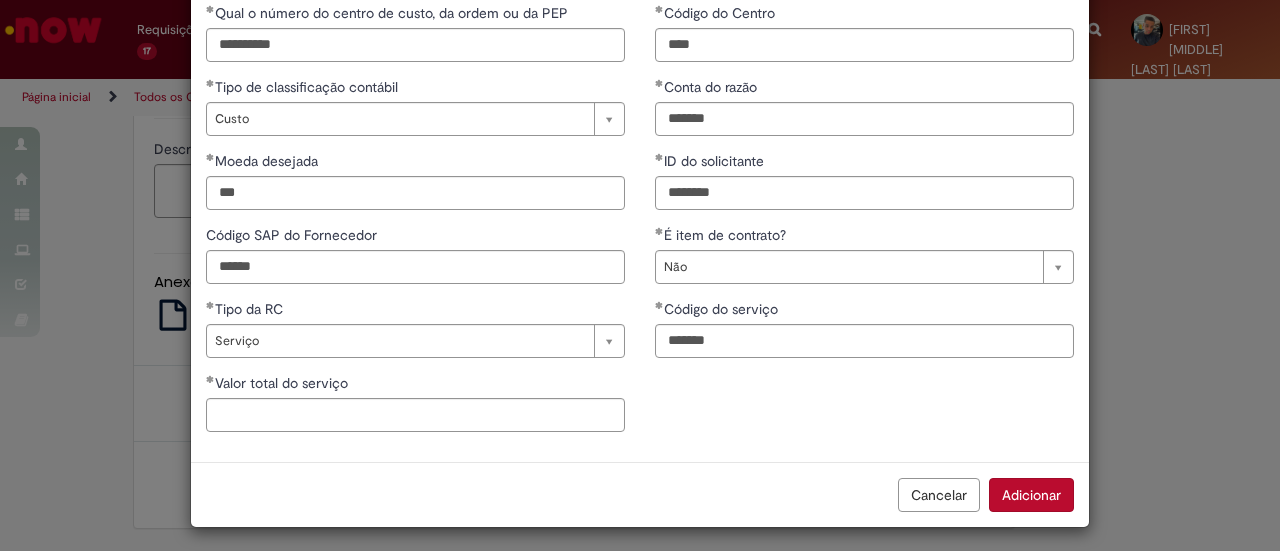 click on "**********" at bounding box center [640, 225] 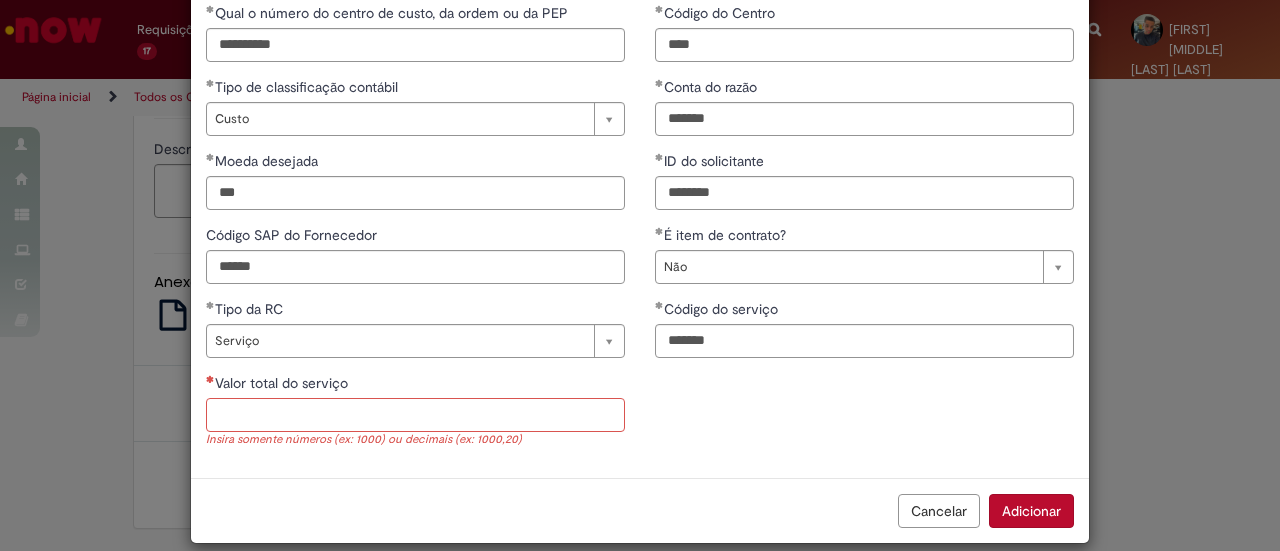 scroll, scrollTop: 100, scrollLeft: 0, axis: vertical 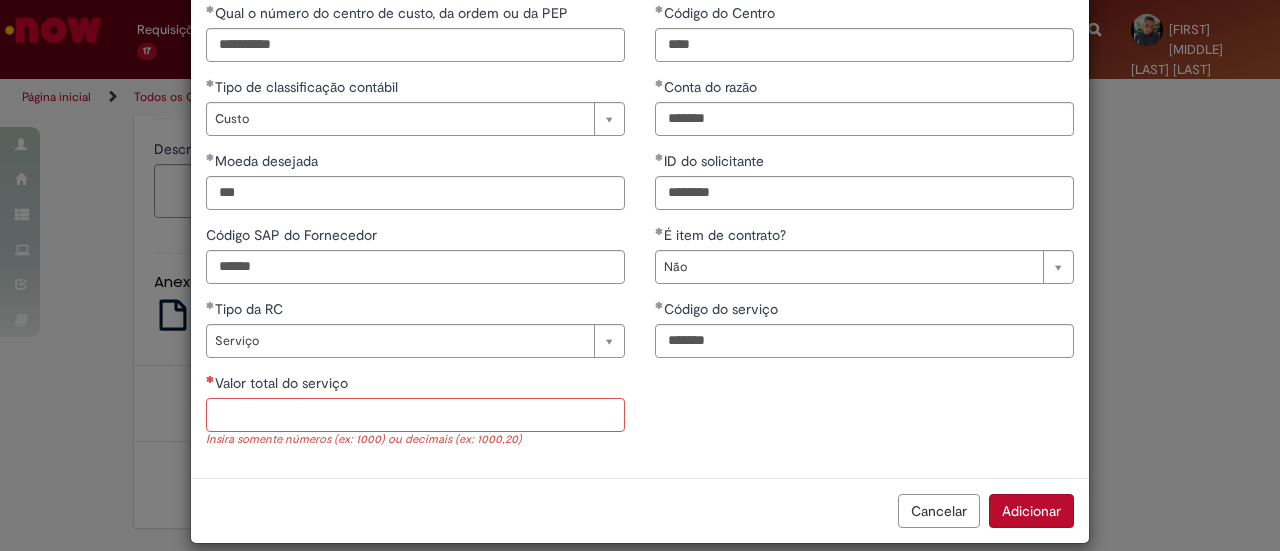 paste on "*********" 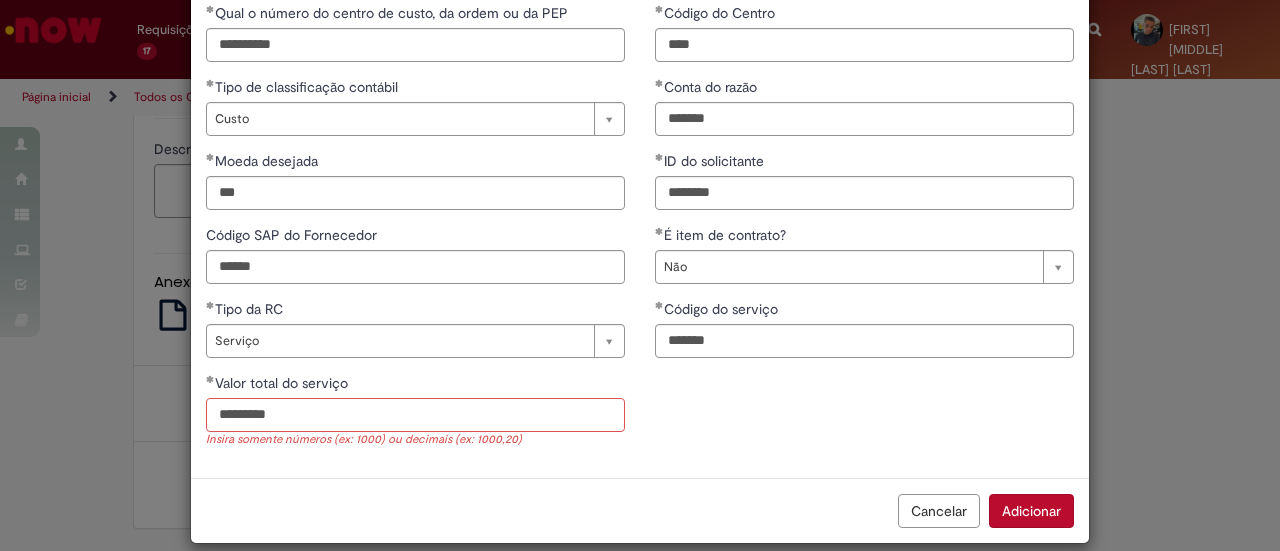 drag, startPoint x: 226, startPoint y: 419, endPoint x: 226, endPoint y: 440, distance: 21 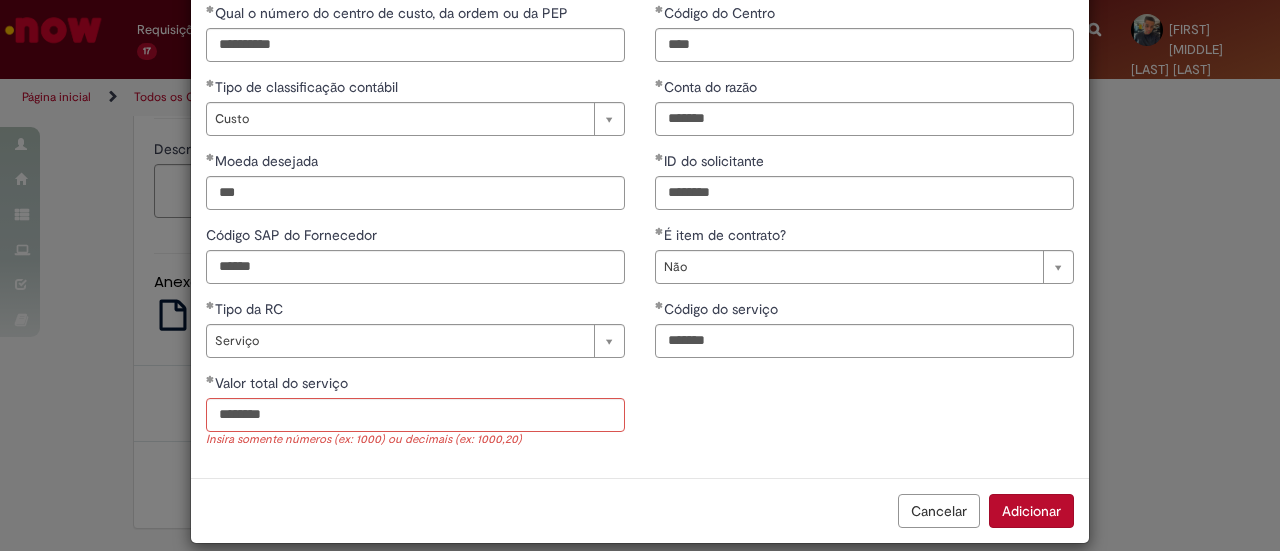 type on "**********" 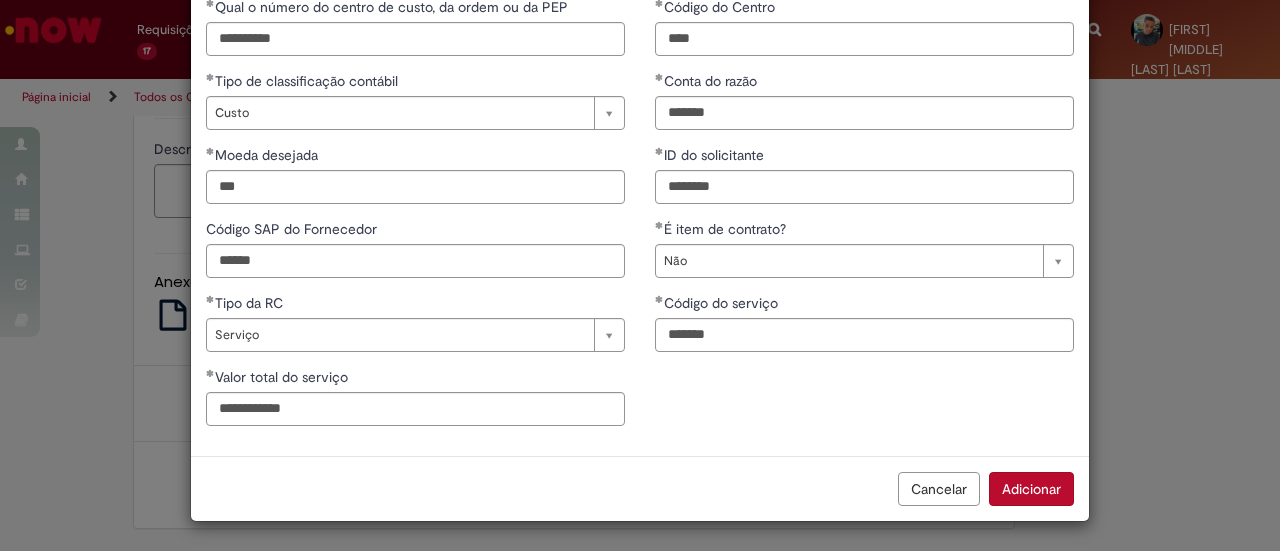 scroll, scrollTop: 104, scrollLeft: 0, axis: vertical 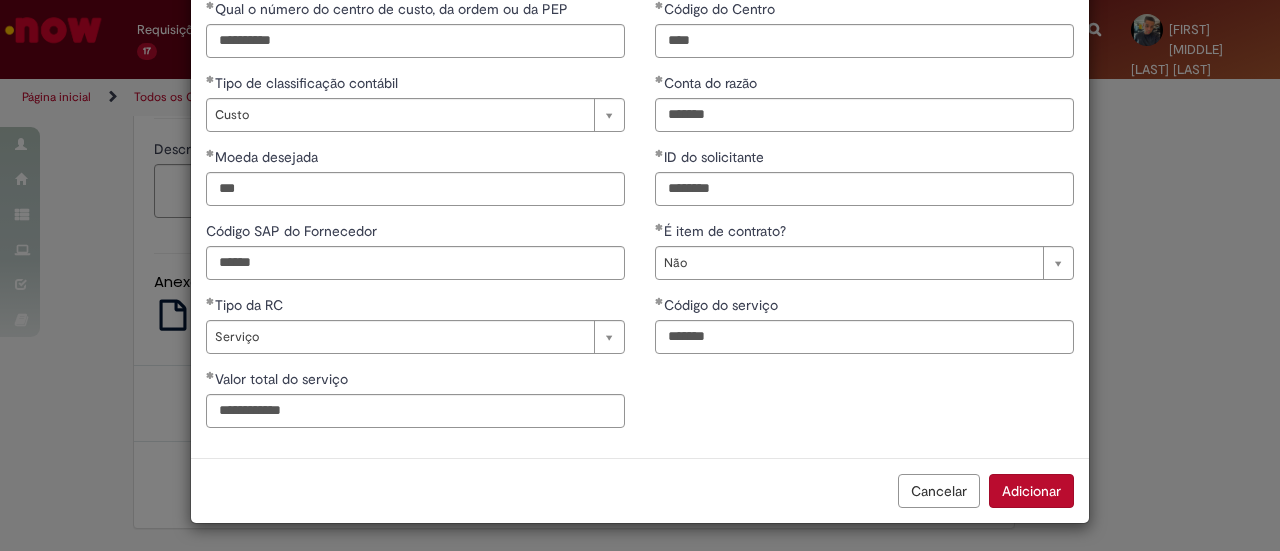 click on "Adicionar" at bounding box center (1031, 491) 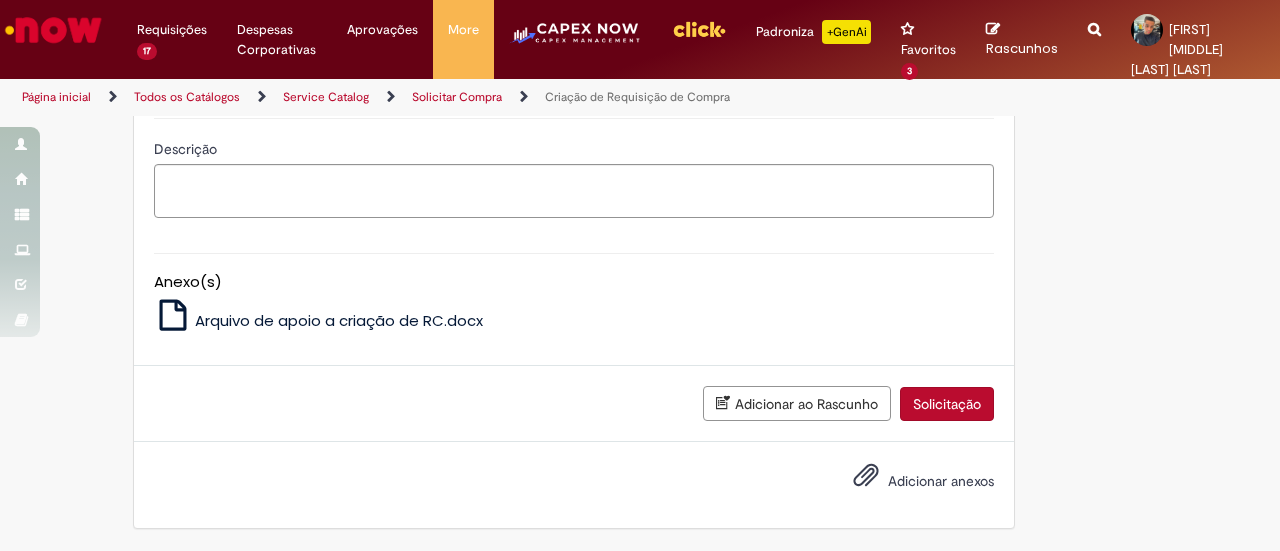 scroll, scrollTop: 0, scrollLeft: 0, axis: both 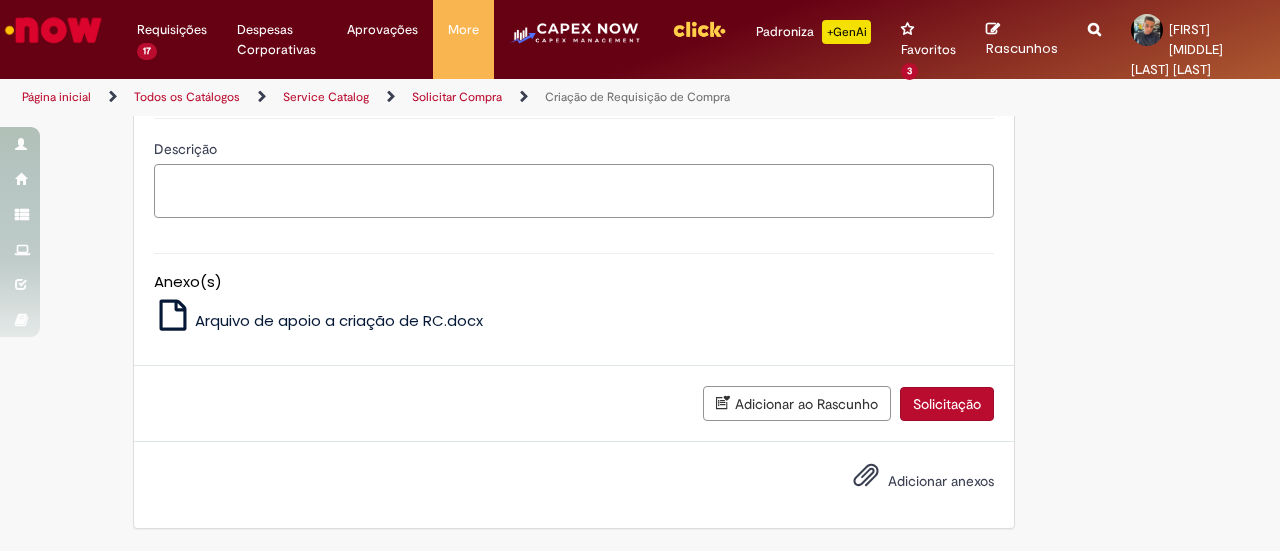 click on "Descrição" at bounding box center (574, 190) 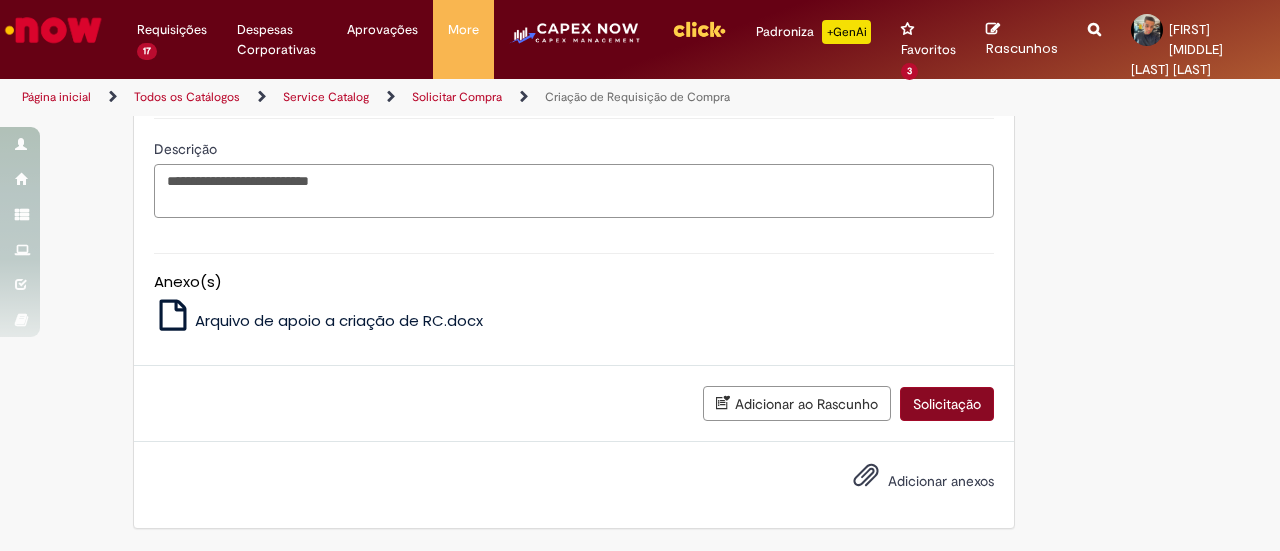 type on "**********" 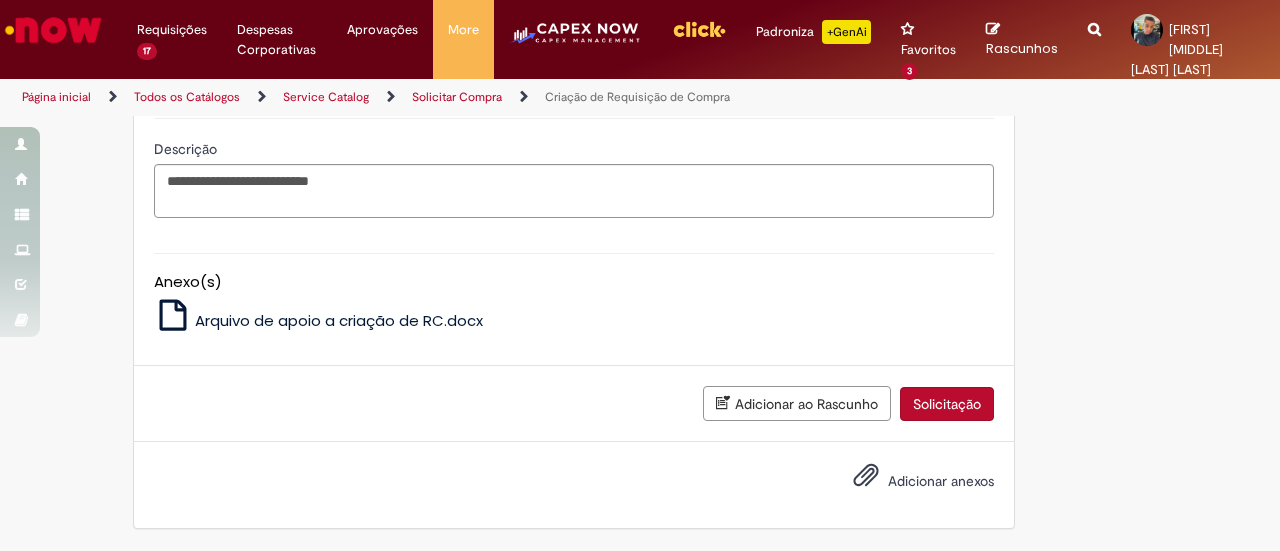 click on "Solicitação" at bounding box center (947, 404) 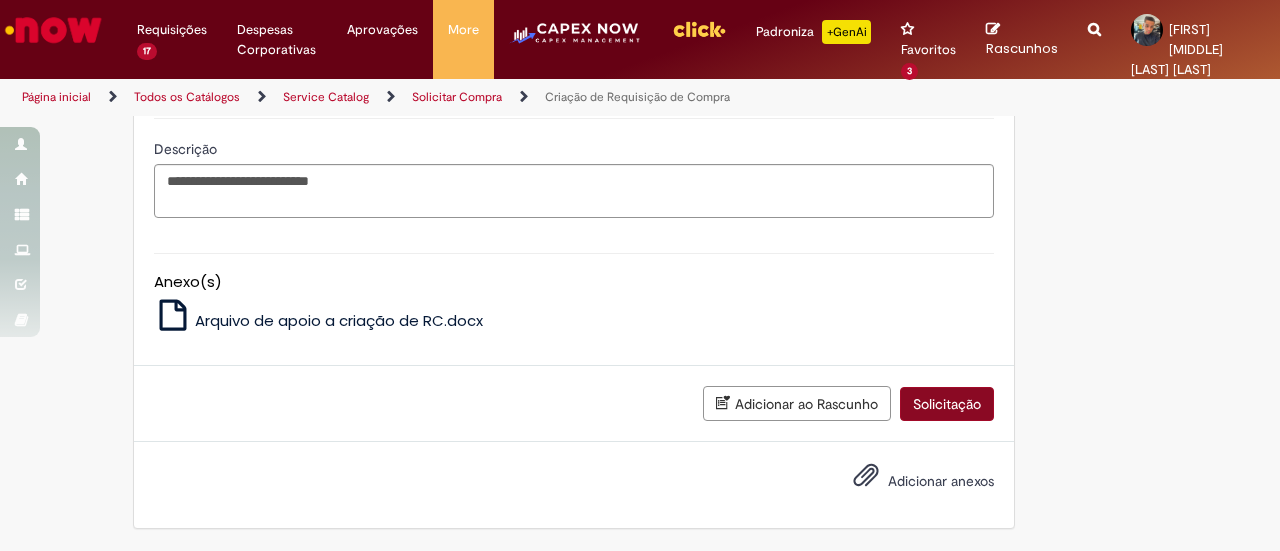 scroll, scrollTop: 2192, scrollLeft: 0, axis: vertical 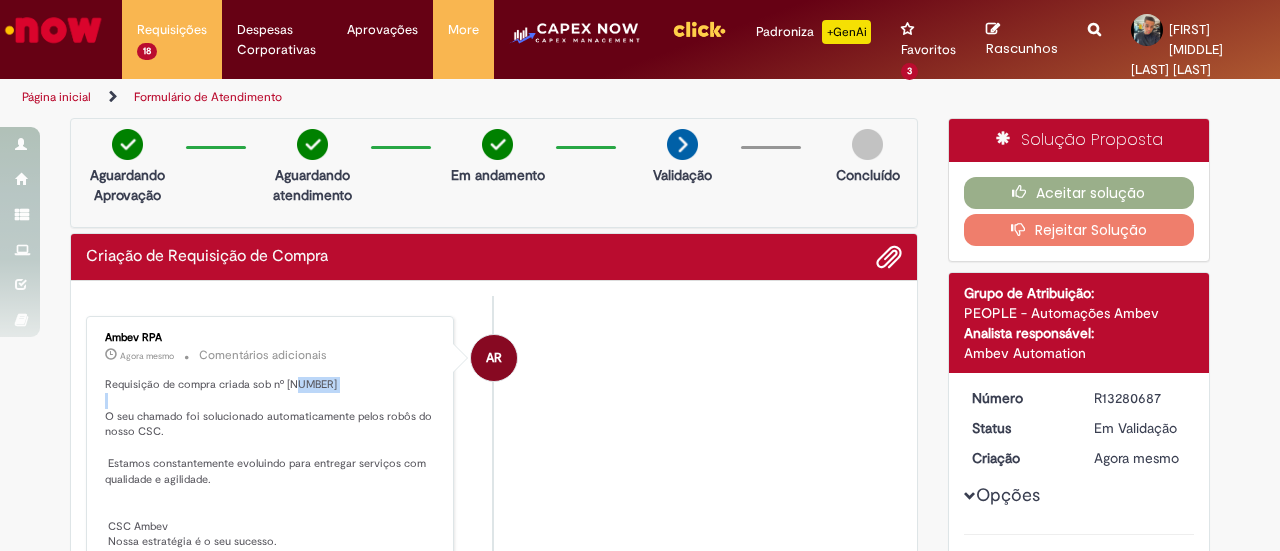 drag, startPoint x: 340, startPoint y: 381, endPoint x: 292, endPoint y: 382, distance: 48.010414 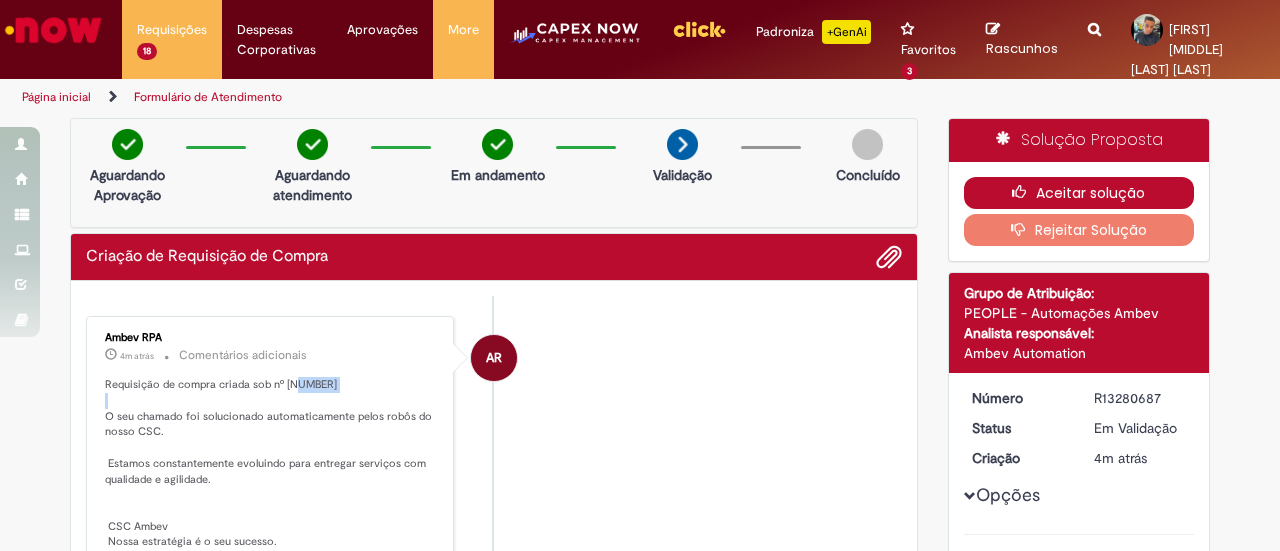 click on "Aceitar solução" at bounding box center [1079, 193] 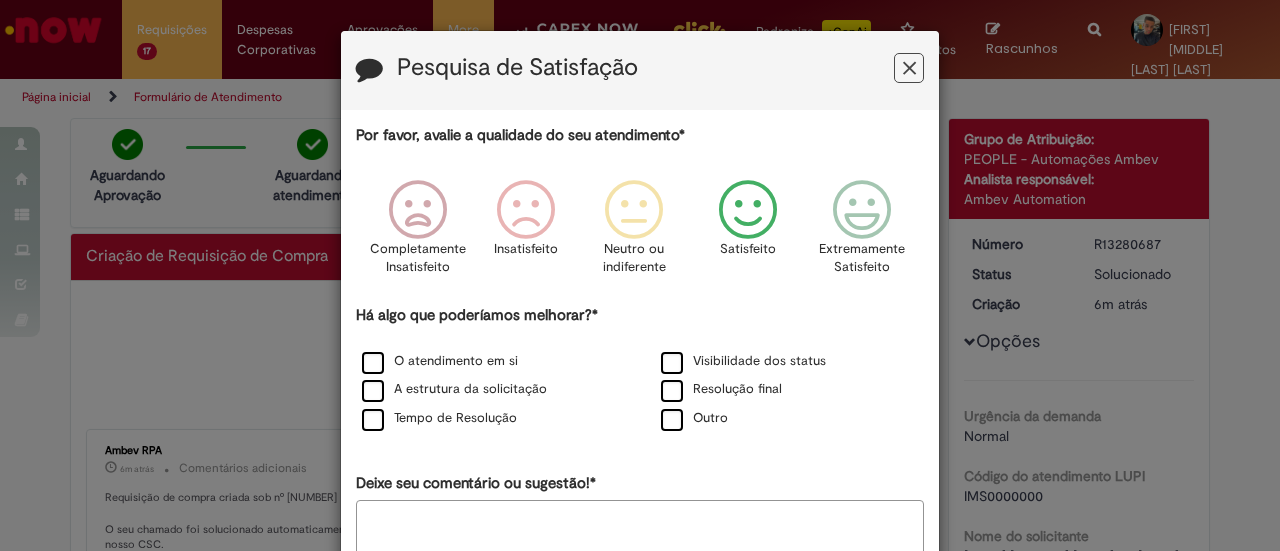 click at bounding box center (748, 210) 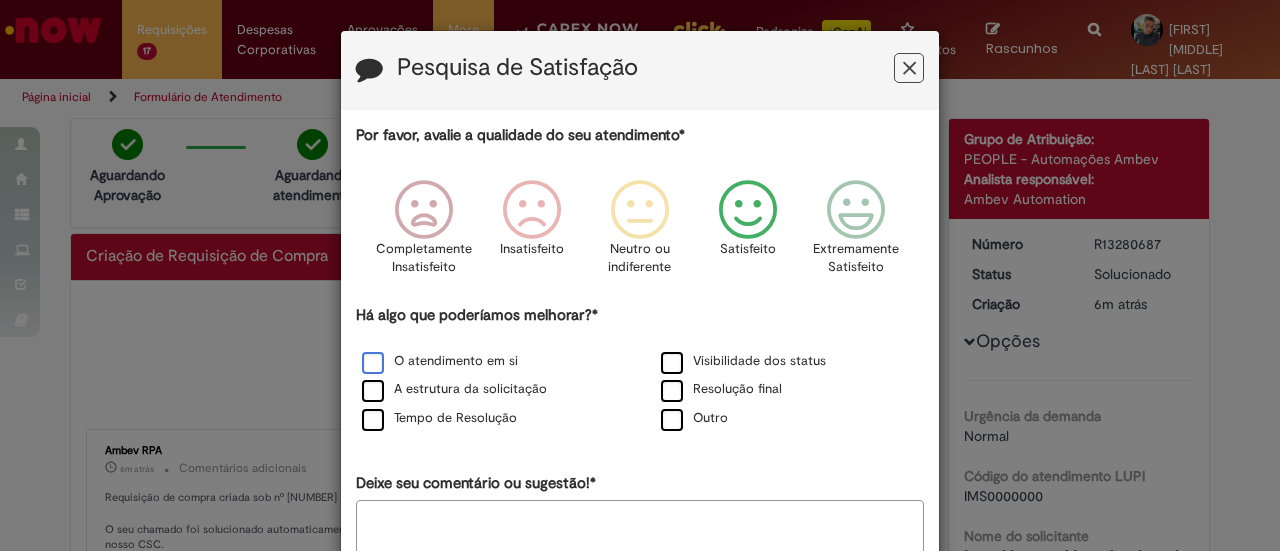 click on "O atendimento em si" at bounding box center (440, 361) 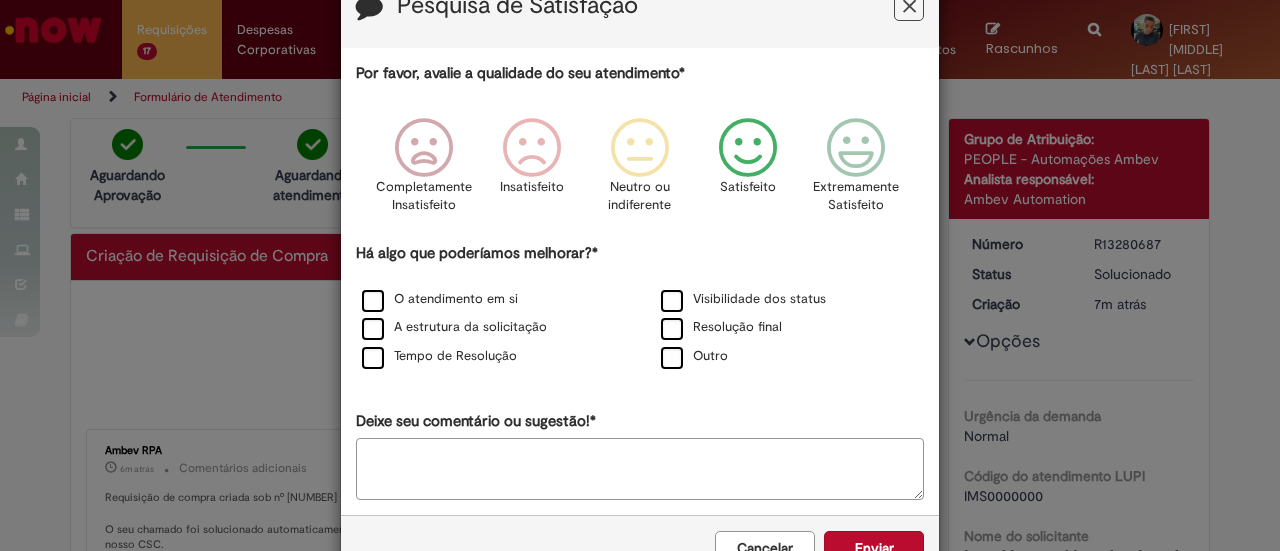 scroll, scrollTop: 119, scrollLeft: 0, axis: vertical 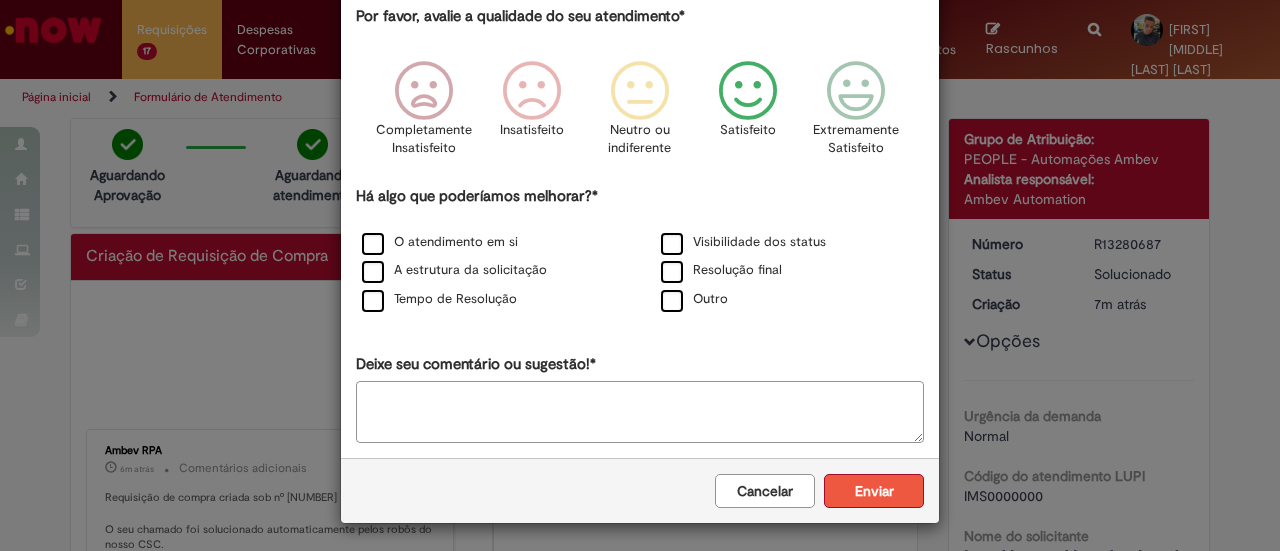 click on "Enviar" at bounding box center [874, 491] 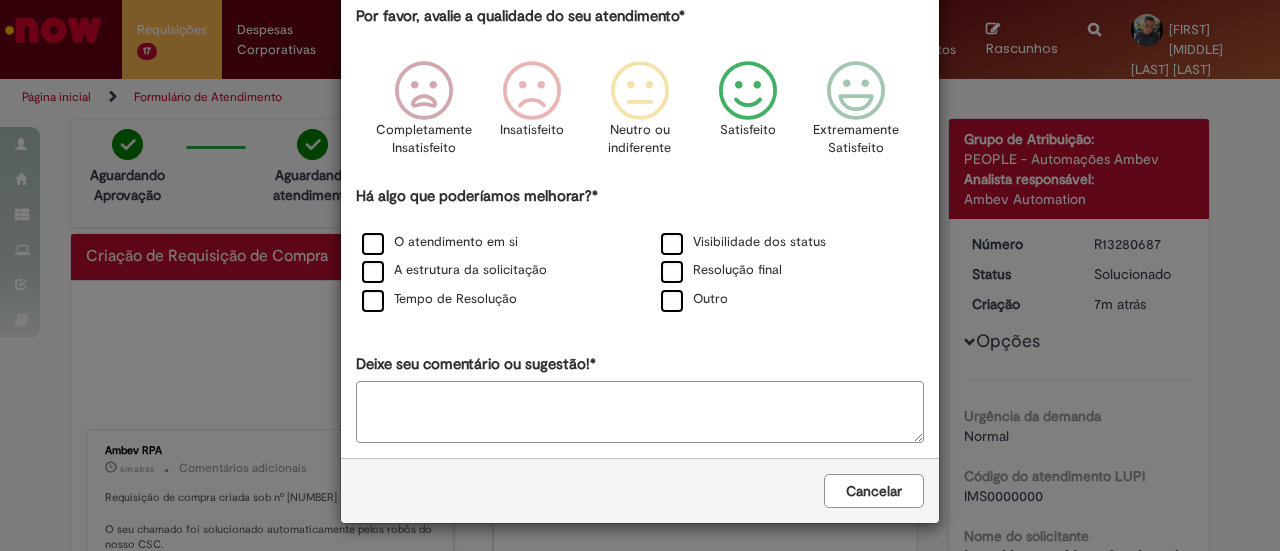 scroll, scrollTop: 0, scrollLeft: 0, axis: both 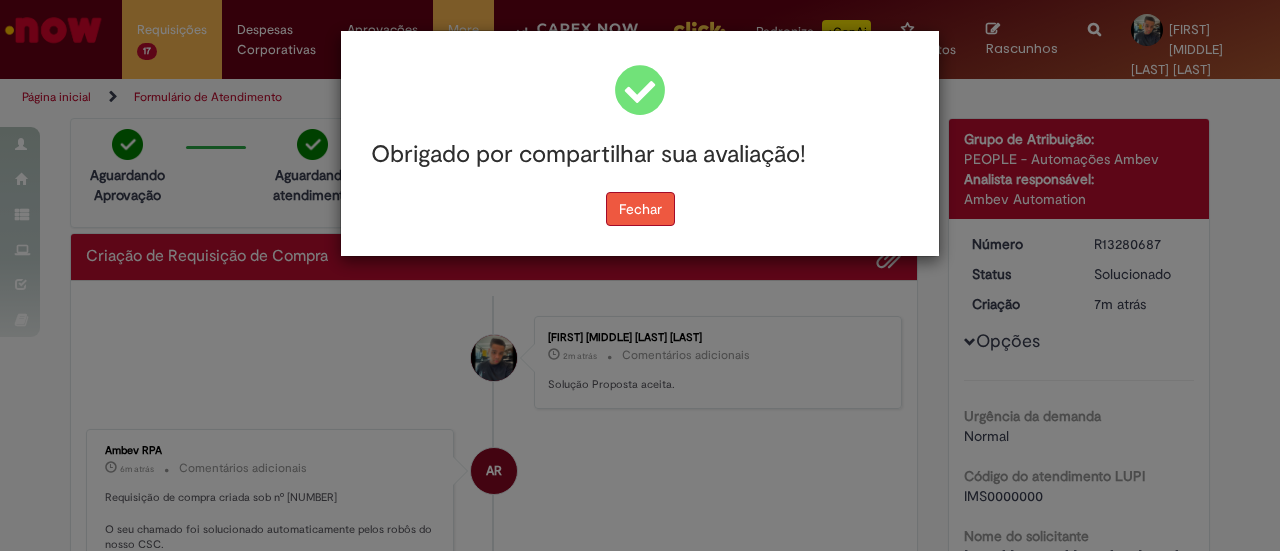 click on "Fechar" at bounding box center [640, 209] 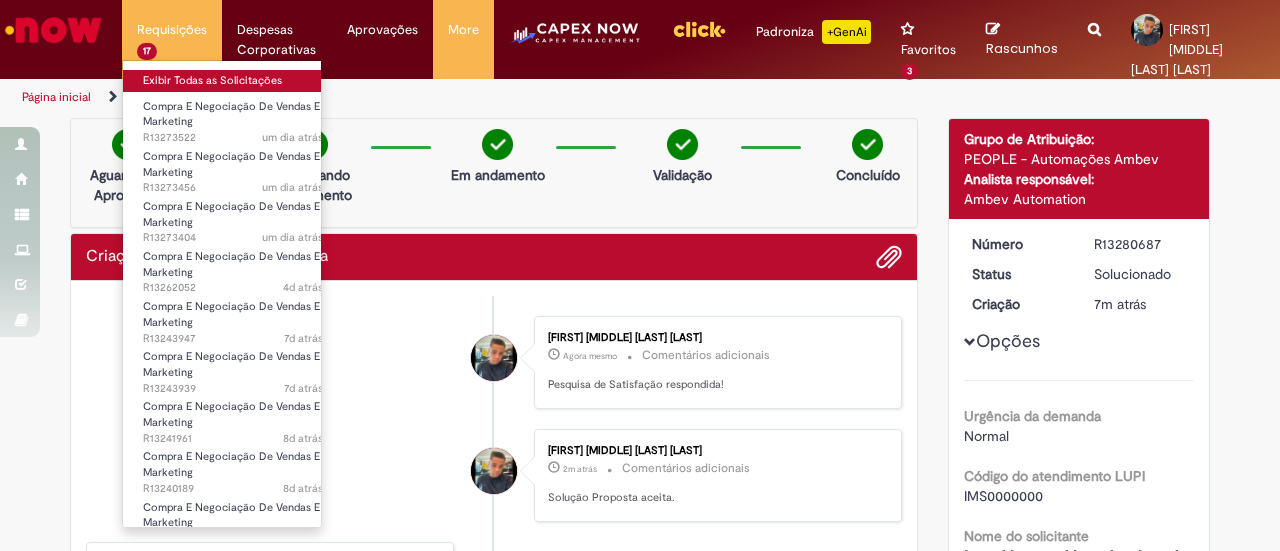 click on "Exibir Todas as Solicitações" at bounding box center (233, 81) 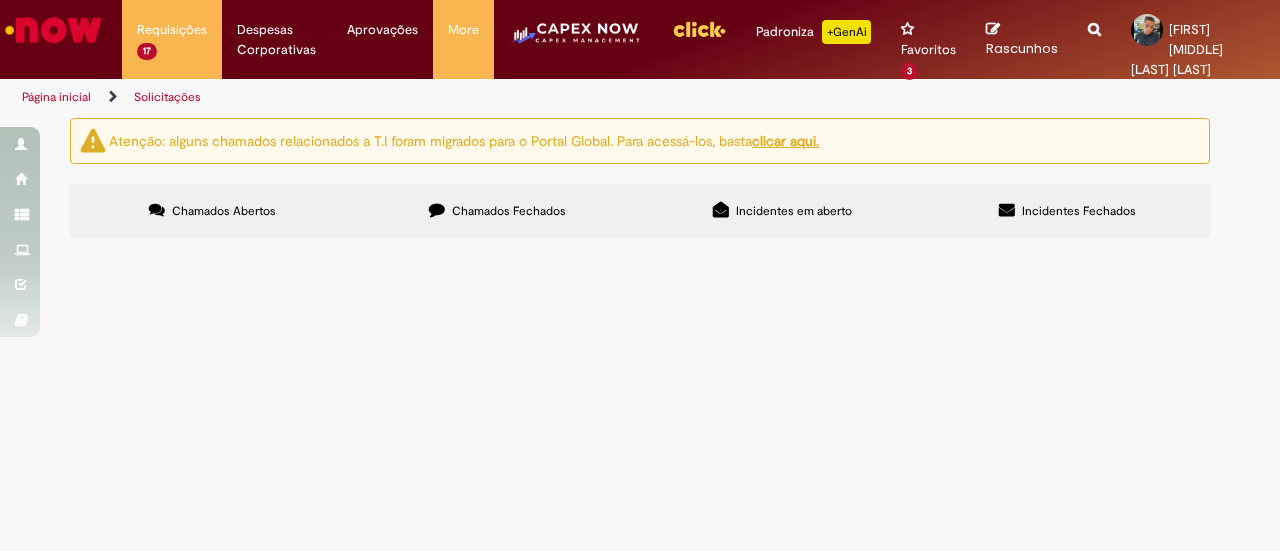 scroll, scrollTop: 758, scrollLeft: 0, axis: vertical 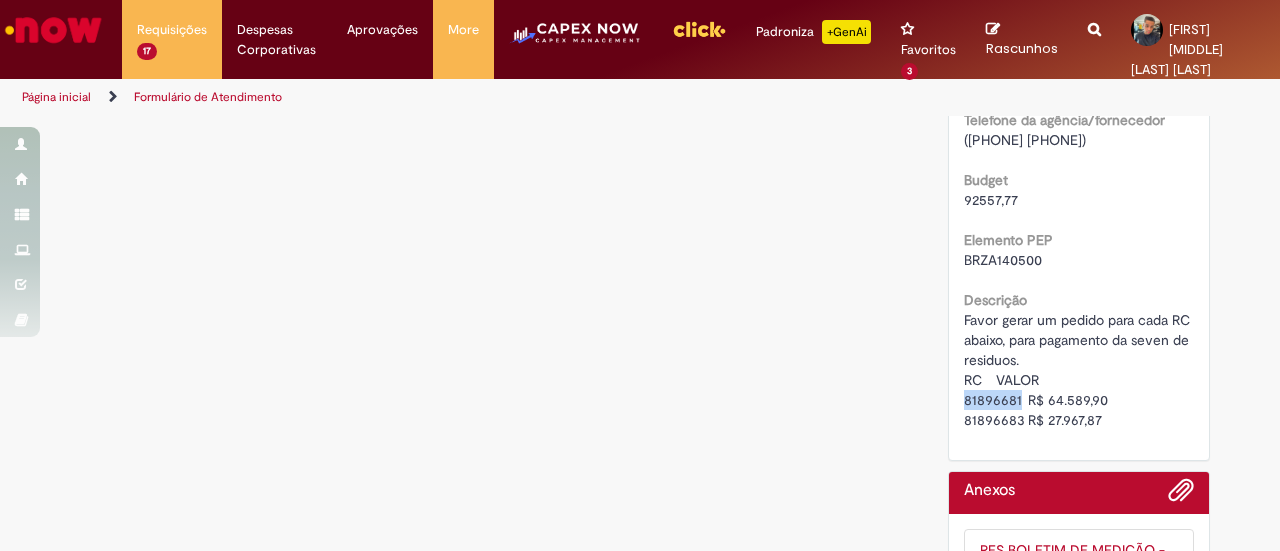 drag, startPoint x: 1012, startPoint y: 419, endPoint x: 955, endPoint y: 417, distance: 57.035076 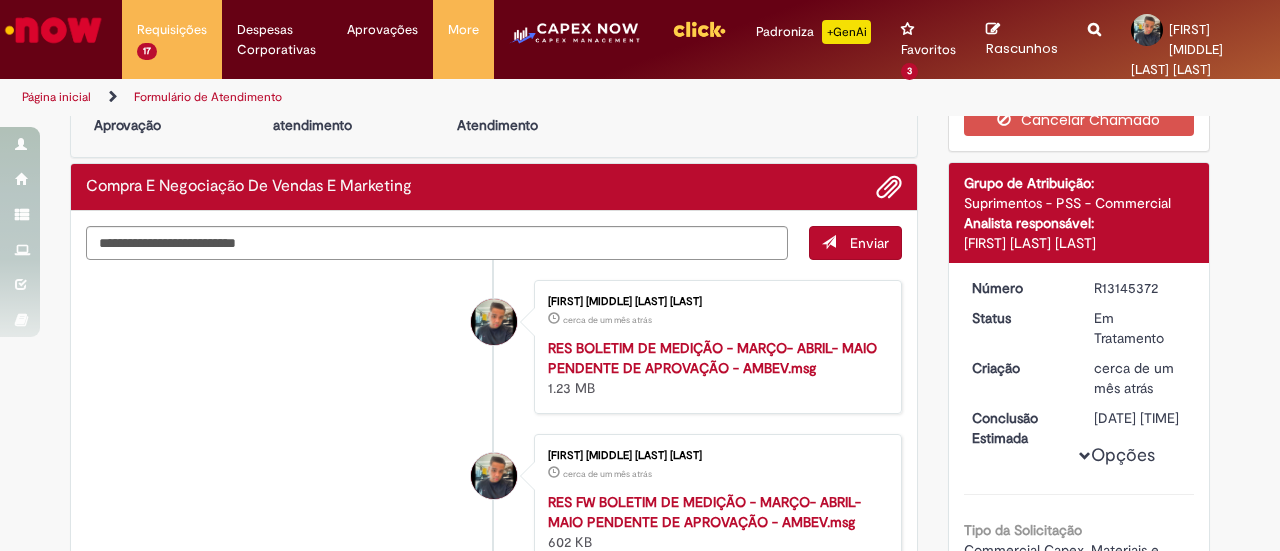 scroll, scrollTop: 0, scrollLeft: 0, axis: both 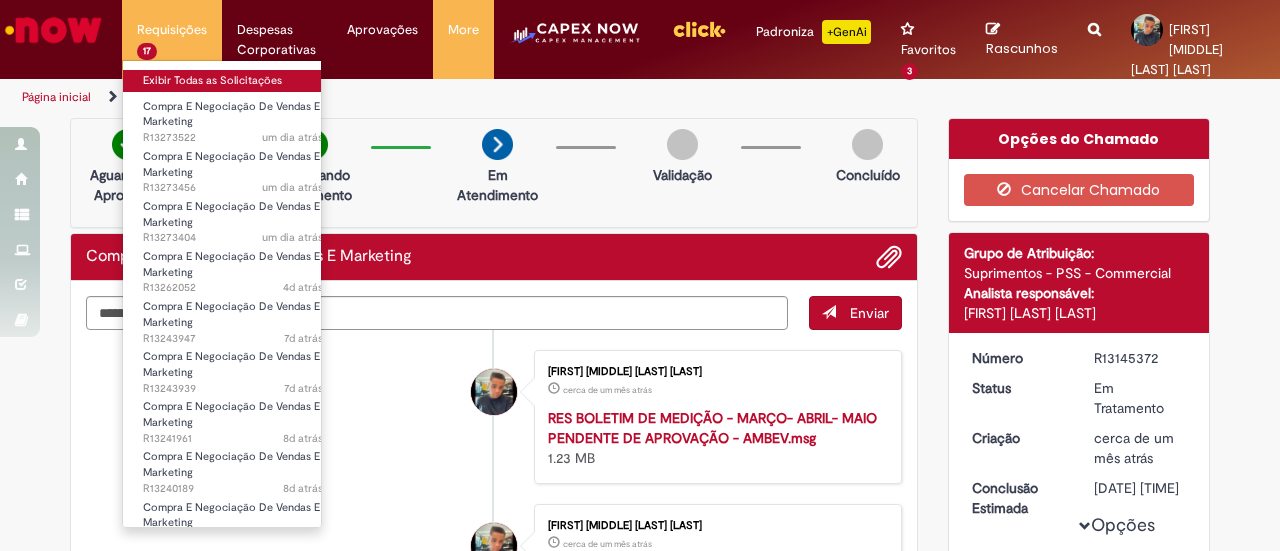 click on "Exibir Todas as Solicitações" at bounding box center (233, 81) 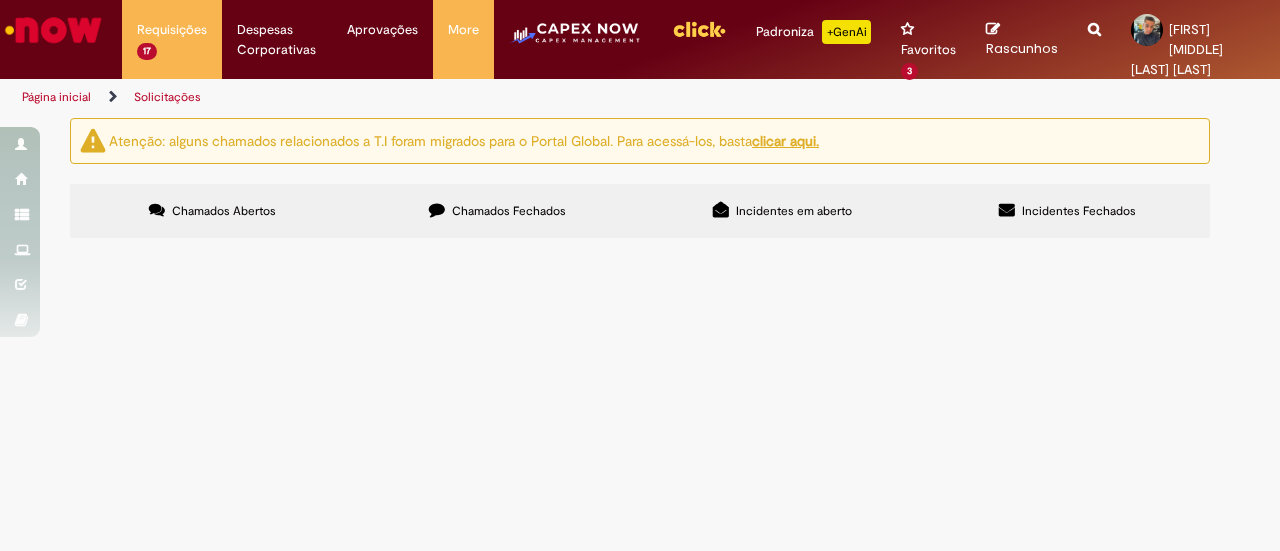 scroll, scrollTop: 758, scrollLeft: 0, axis: vertical 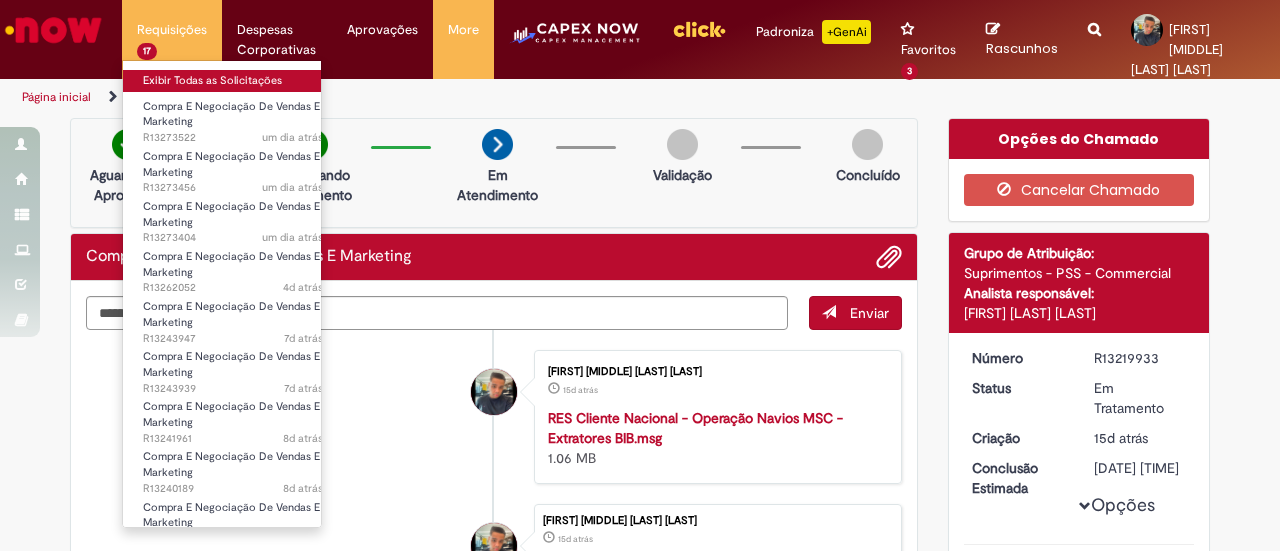click on "Exibir Todas as Solicitações" at bounding box center [233, 81] 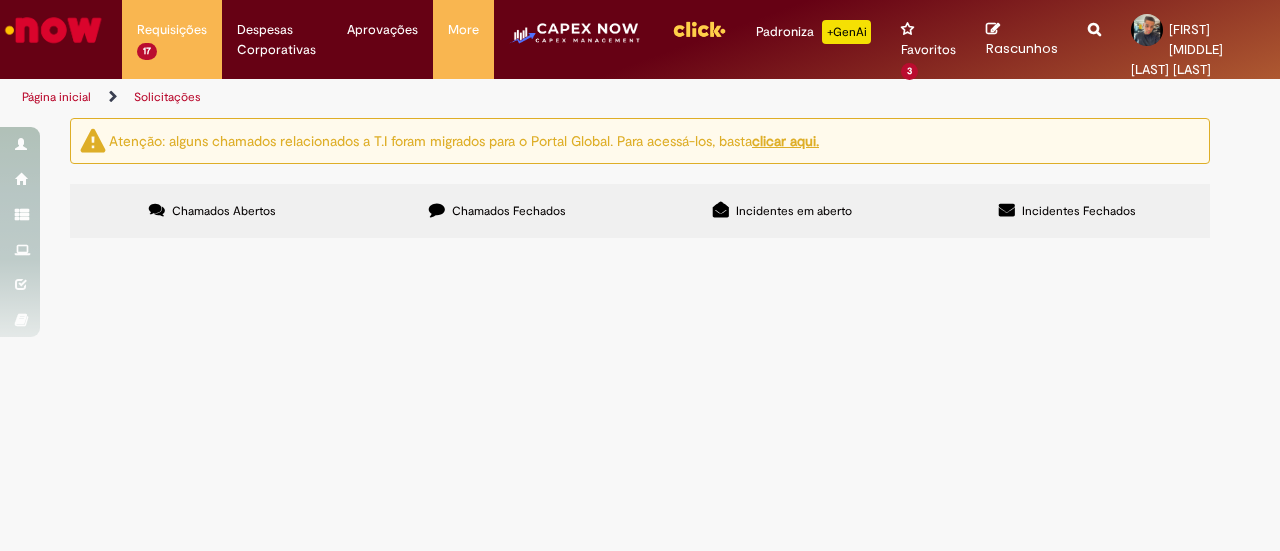 scroll, scrollTop: 0, scrollLeft: 0, axis: both 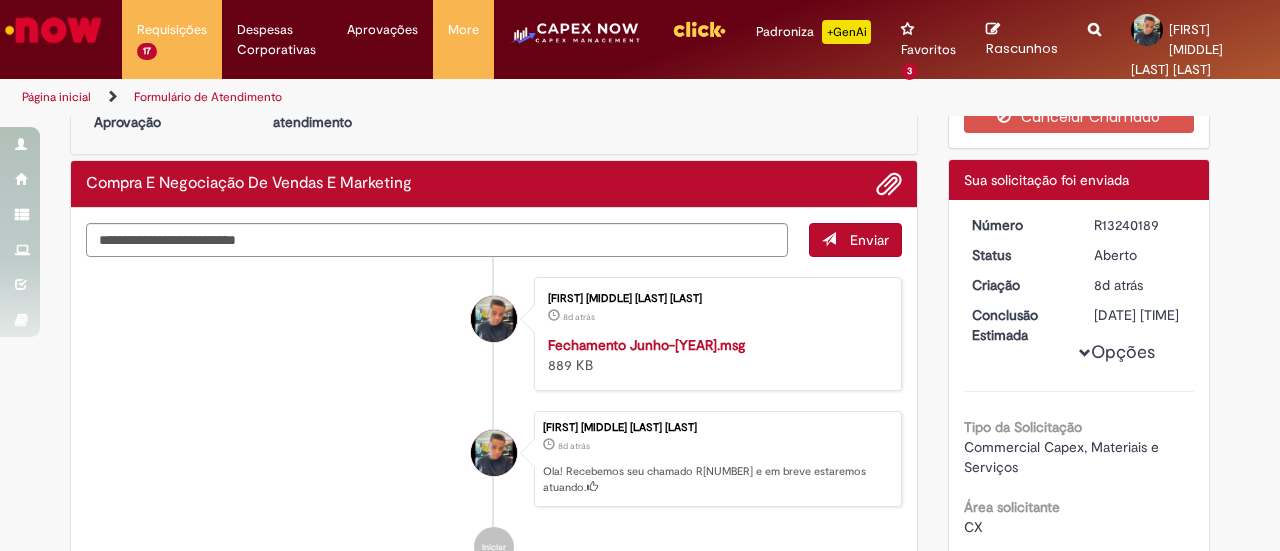 click on "Opções" at bounding box center [0, 0] 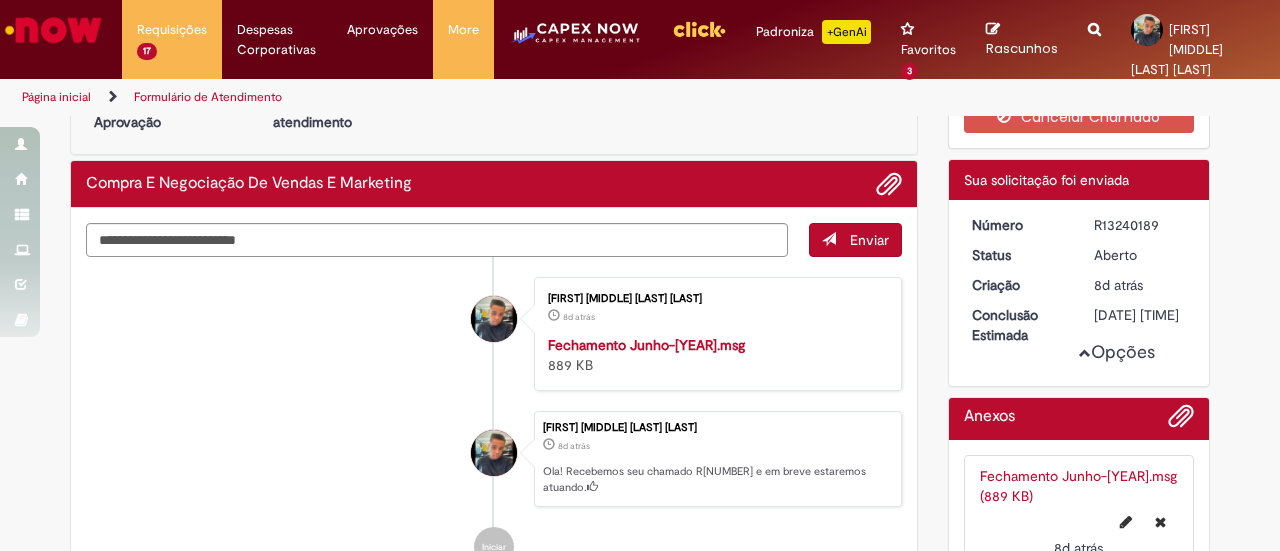 click on "Opções" at bounding box center (0, 0) 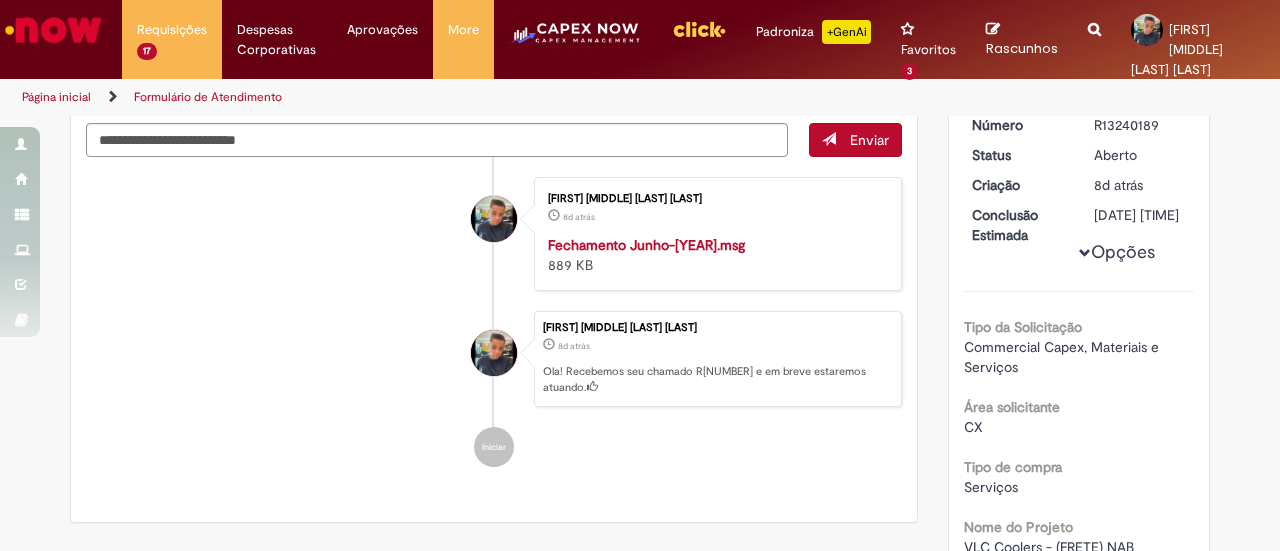 scroll, scrollTop: 0, scrollLeft: 0, axis: both 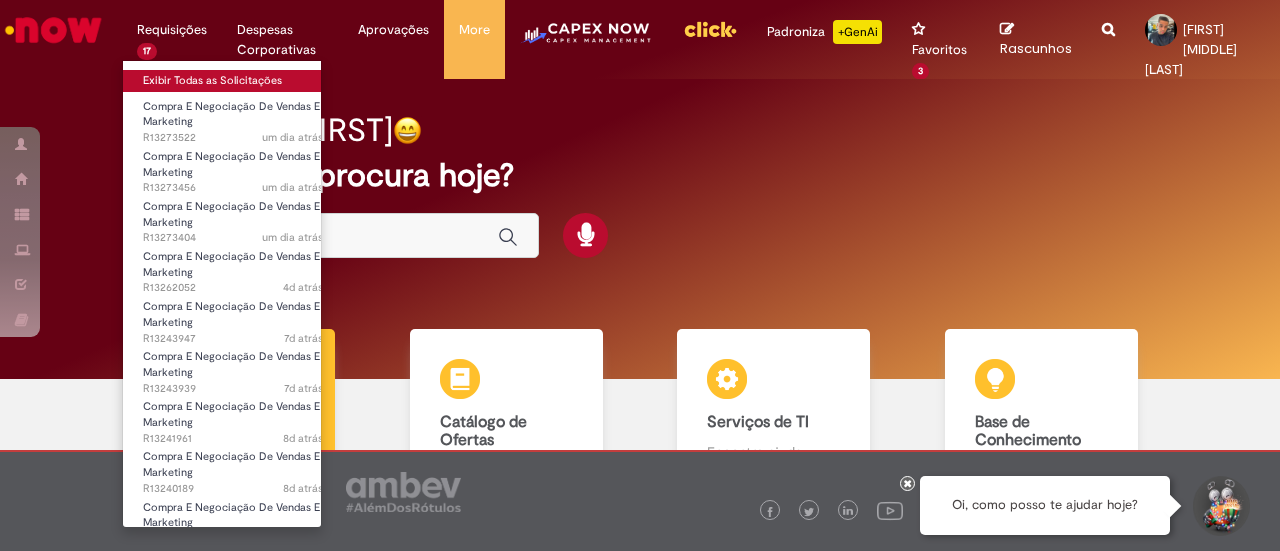 click on "Exibir Todas as Solicitações" at bounding box center [233, 81] 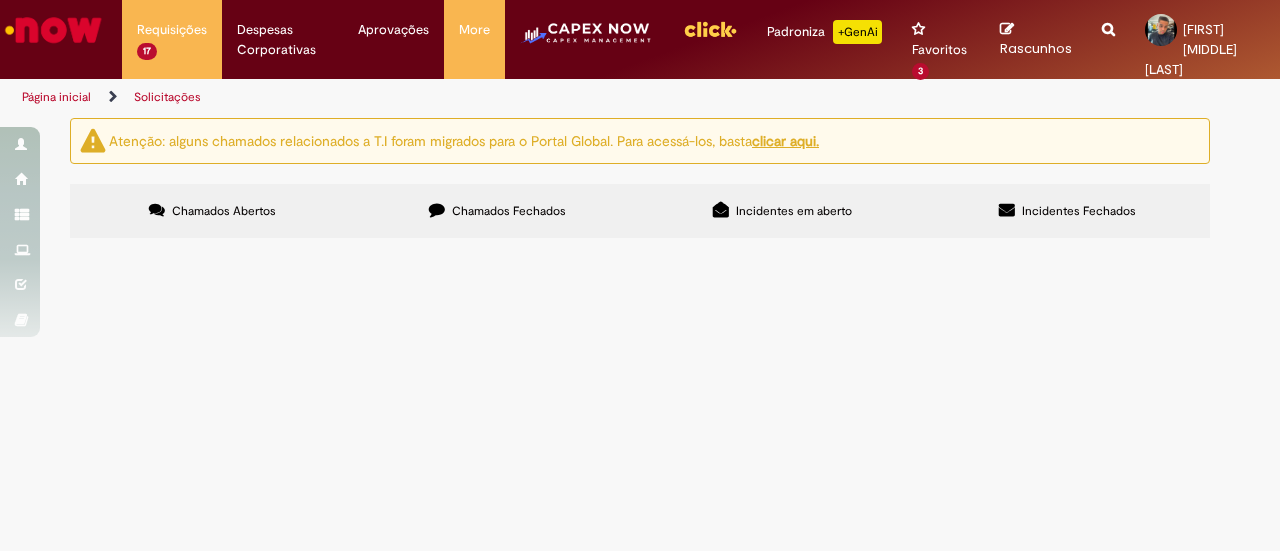 scroll, scrollTop: 758, scrollLeft: 0, axis: vertical 